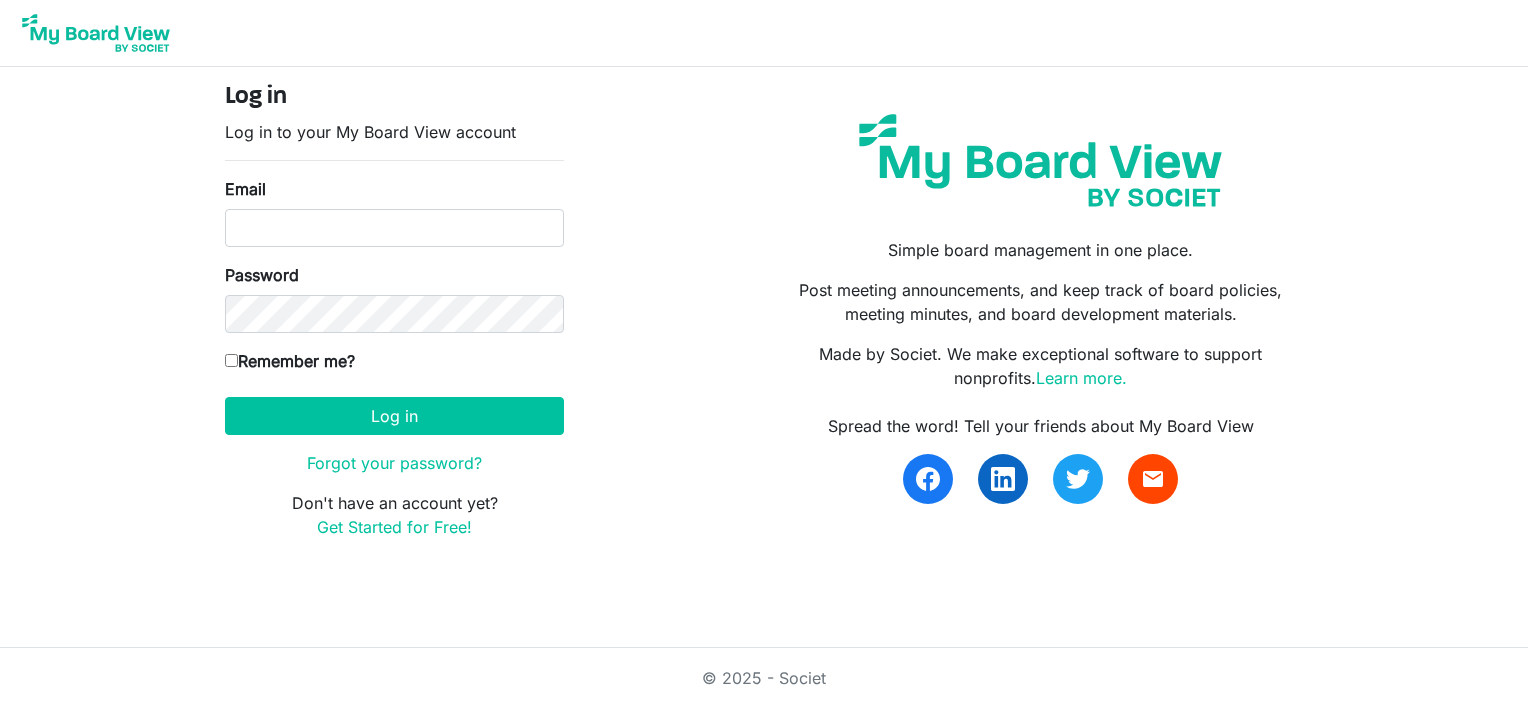scroll, scrollTop: 0, scrollLeft: 0, axis: both 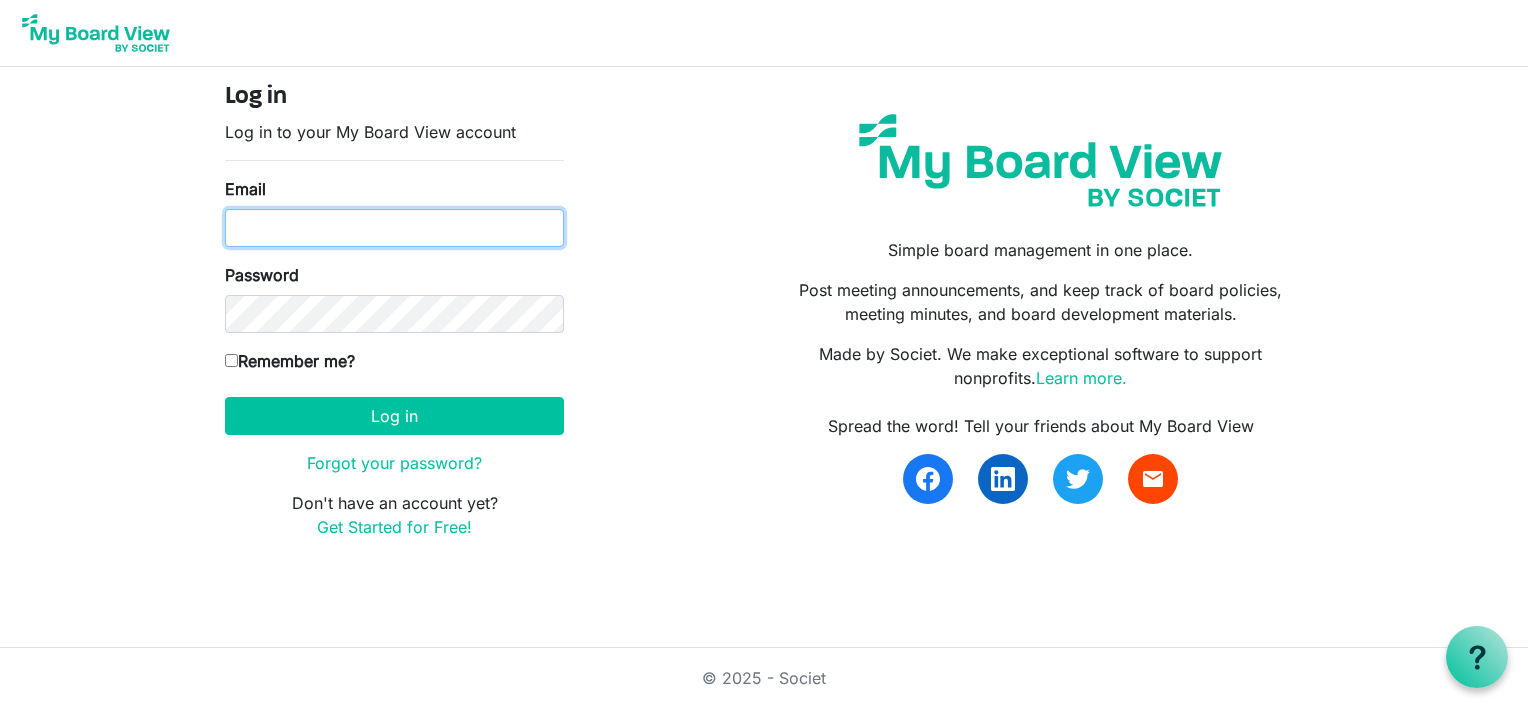 type on "shawncleker@aol.com" 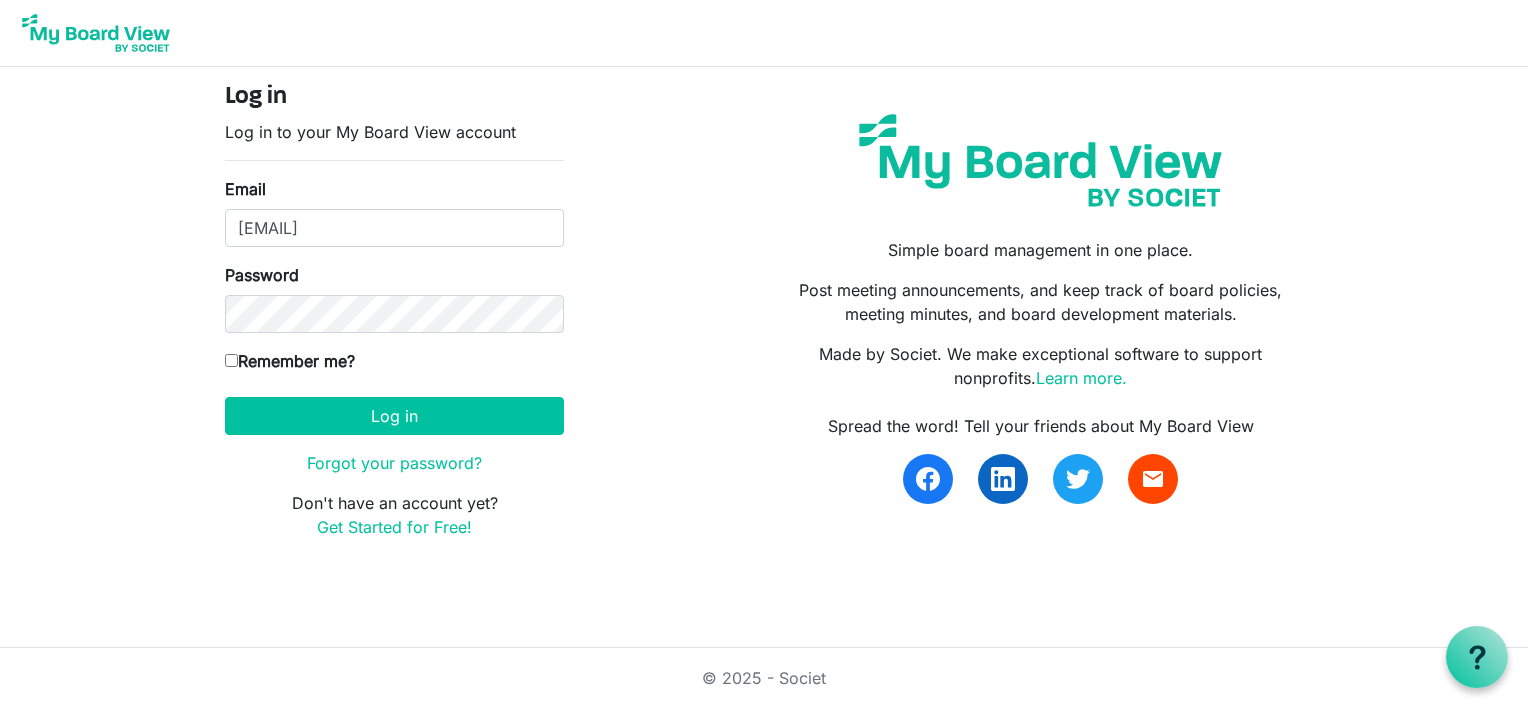 click on "Remember me?" at bounding box center [231, 360] 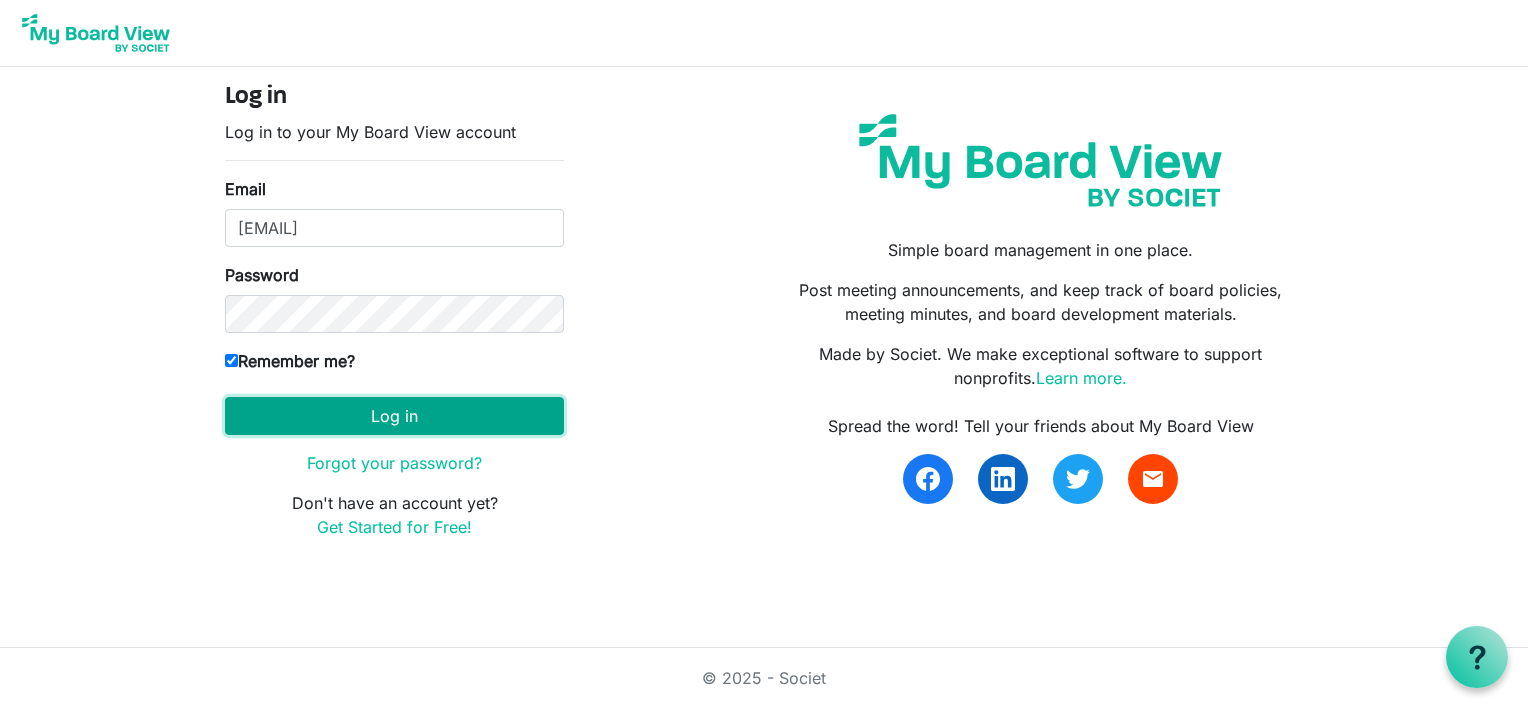 click on "Log in" at bounding box center [394, 416] 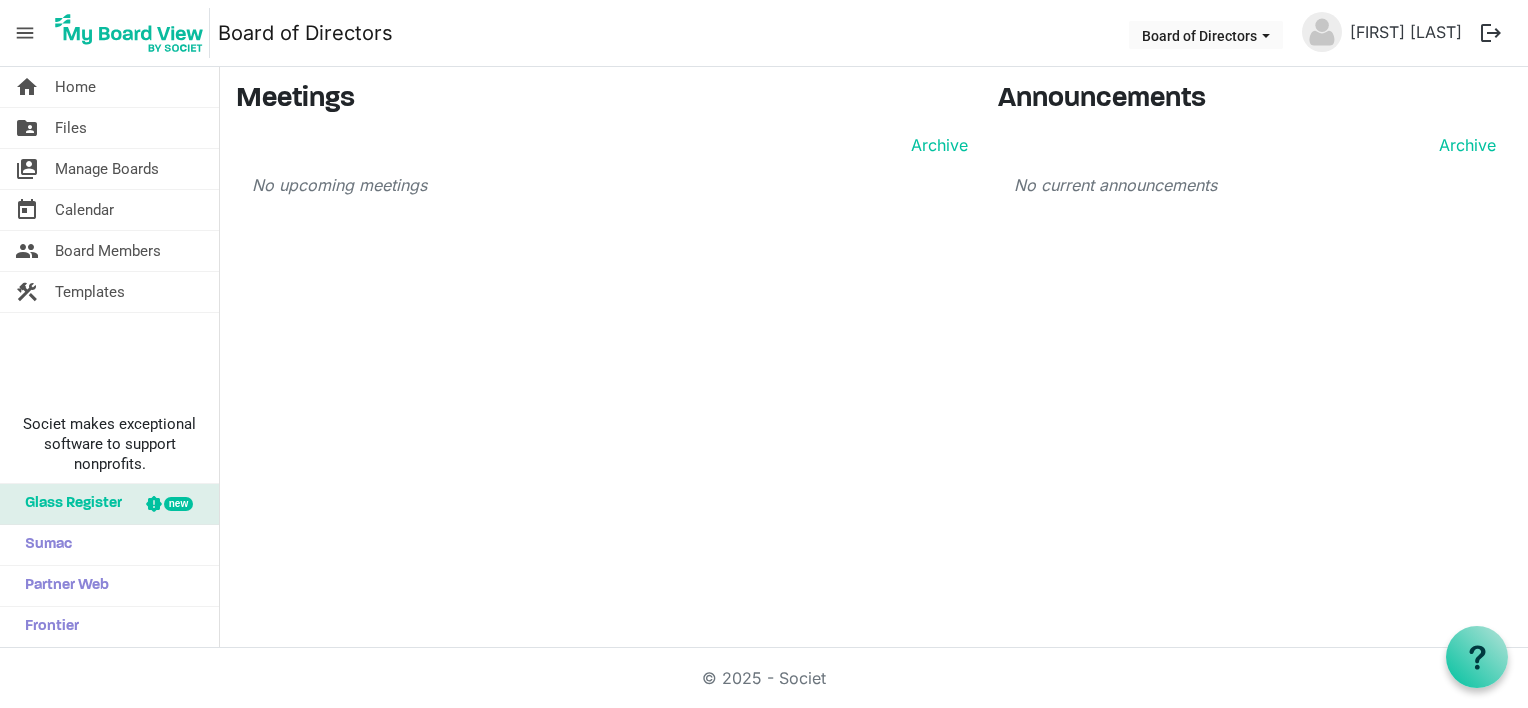 scroll, scrollTop: 0, scrollLeft: 0, axis: both 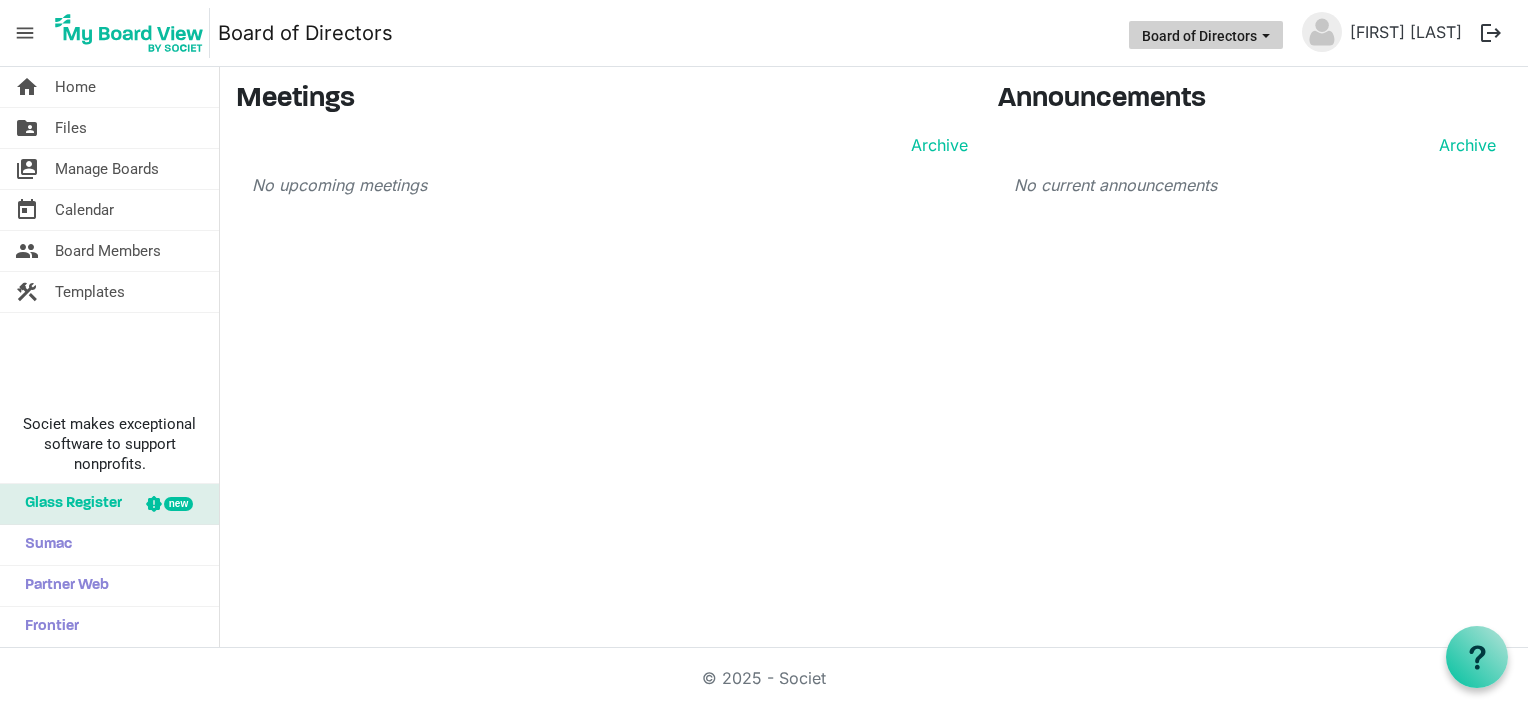 click at bounding box center (1266, 36) 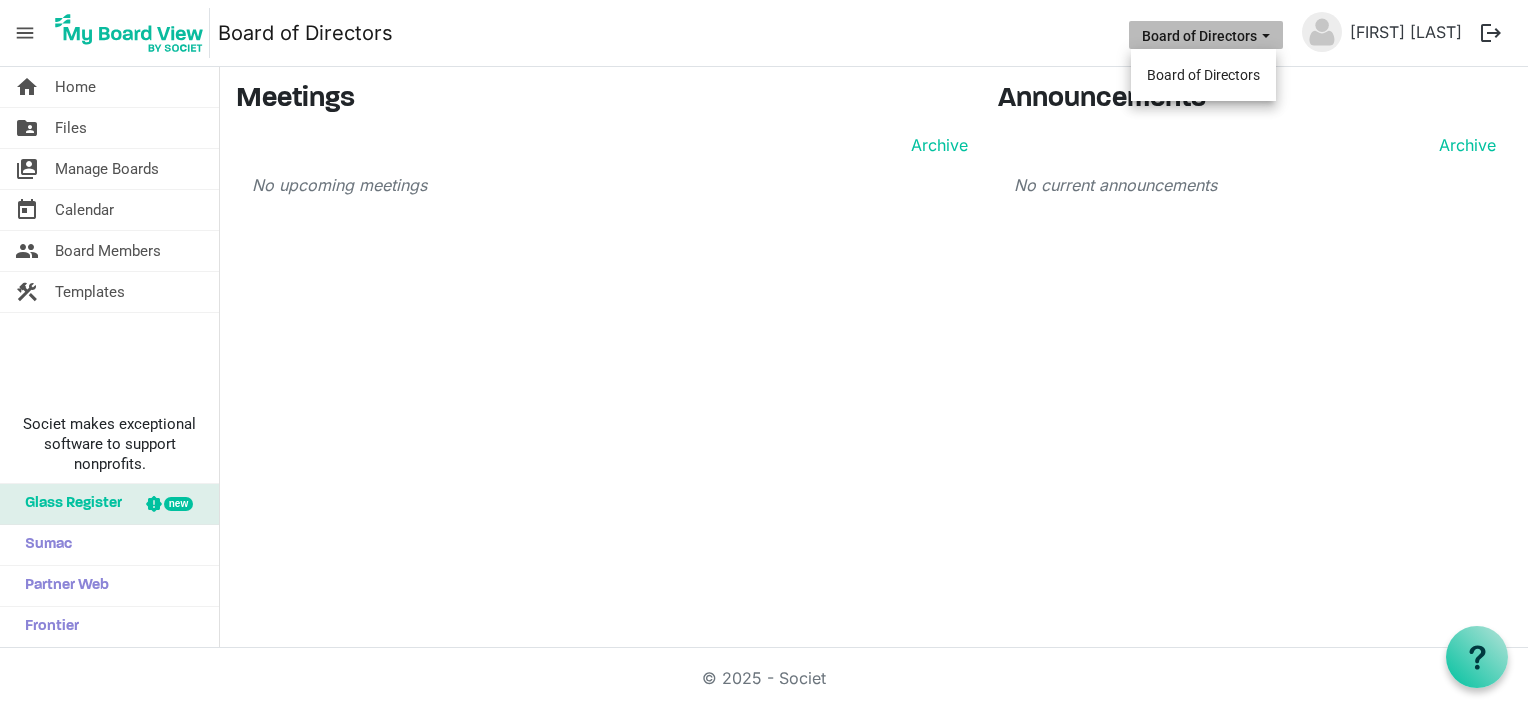 click at bounding box center [1266, 36] 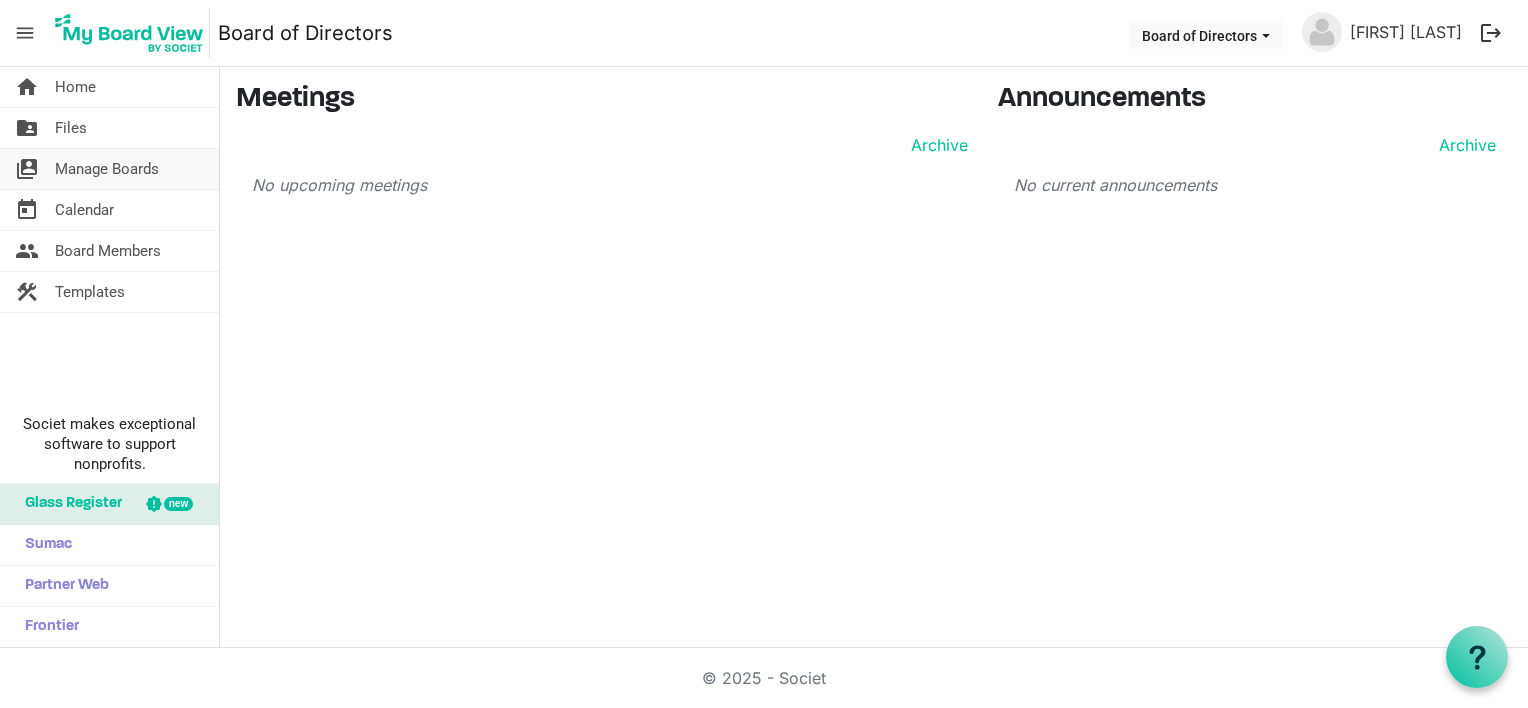 click on "Manage Boards" at bounding box center [107, 169] 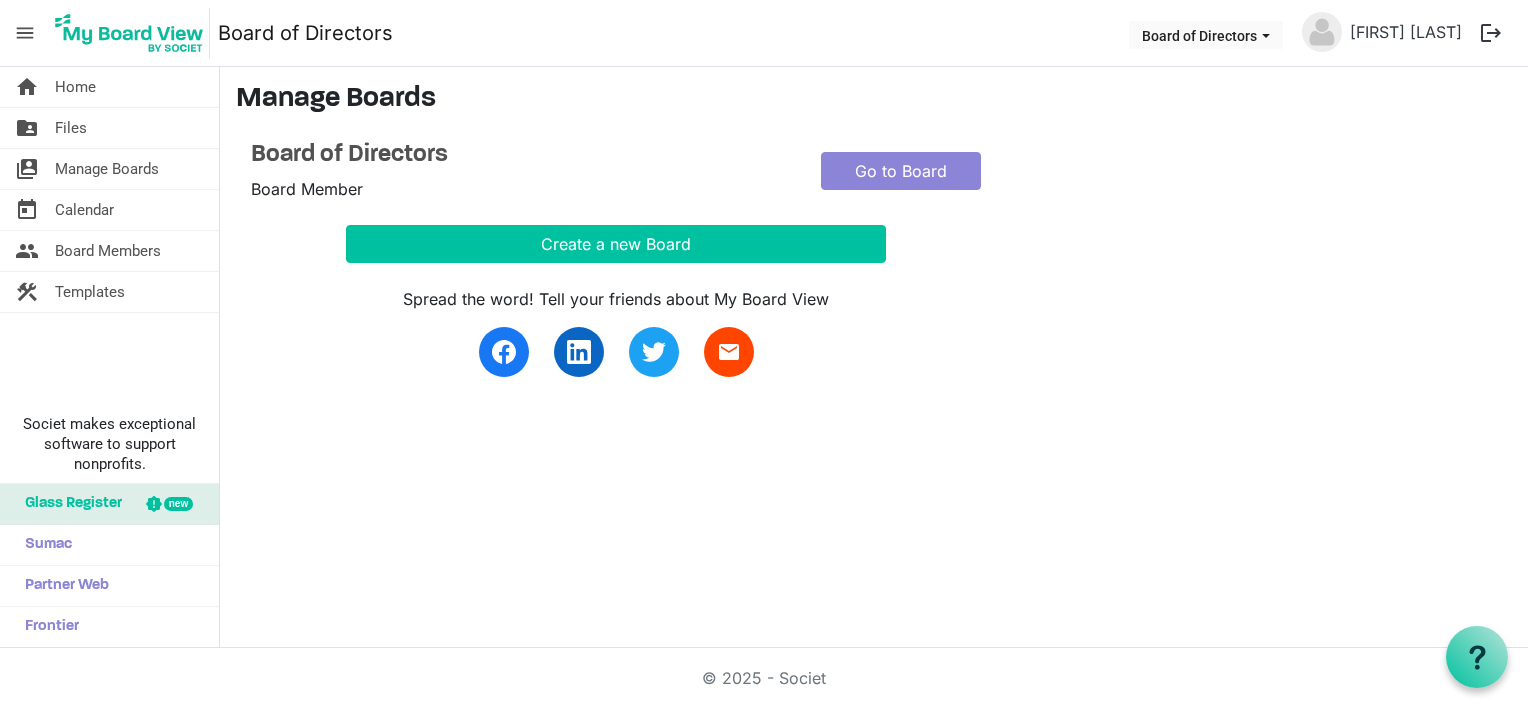 scroll, scrollTop: 0, scrollLeft: 0, axis: both 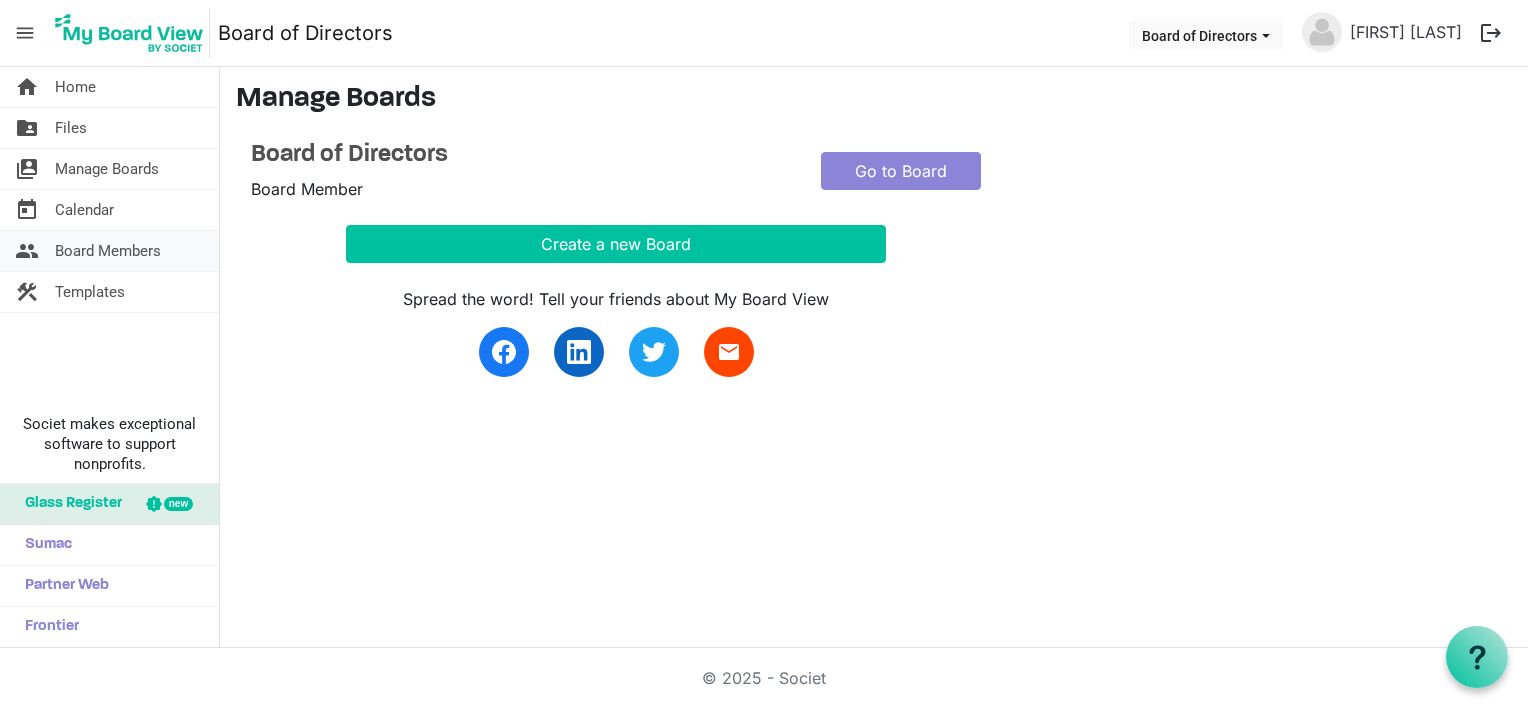 click on "Board Members" at bounding box center (108, 251) 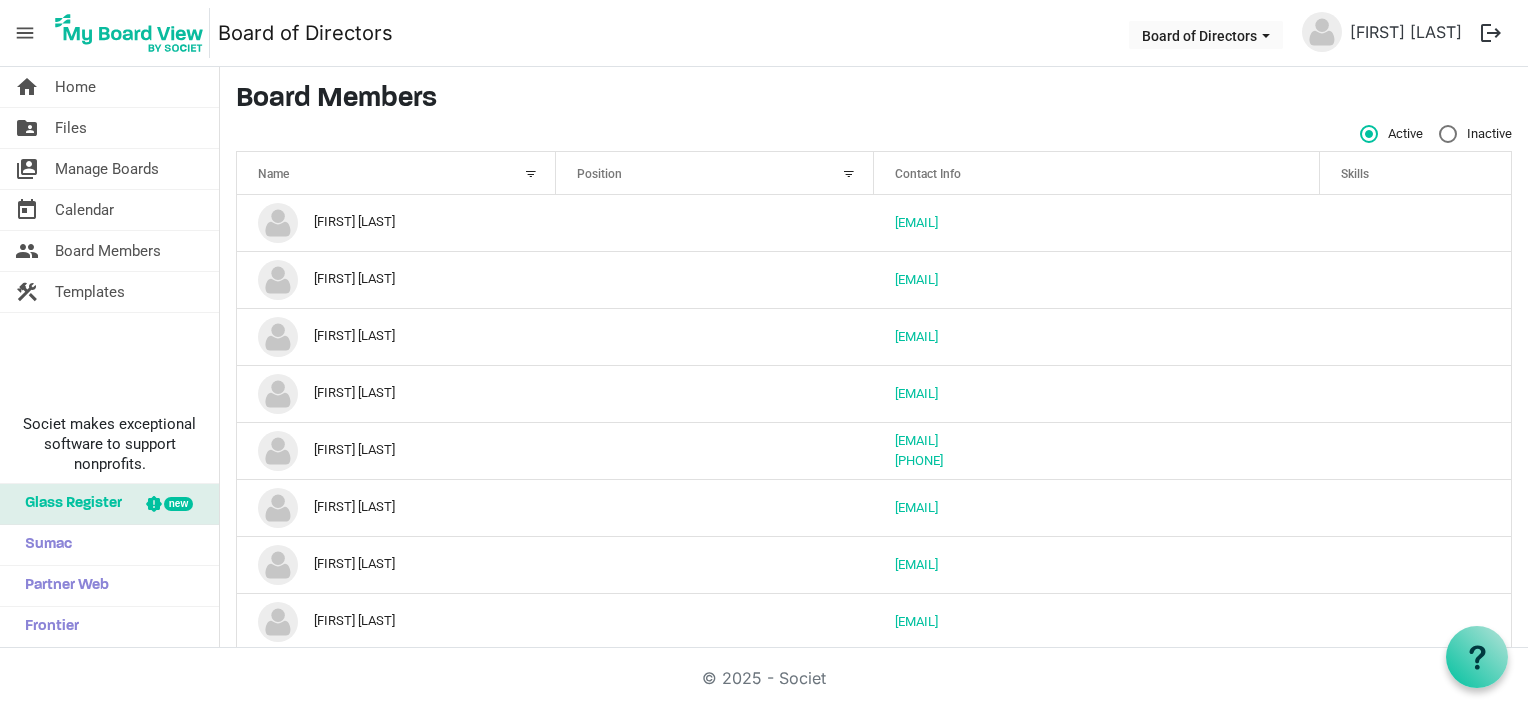 scroll, scrollTop: 0, scrollLeft: 0, axis: both 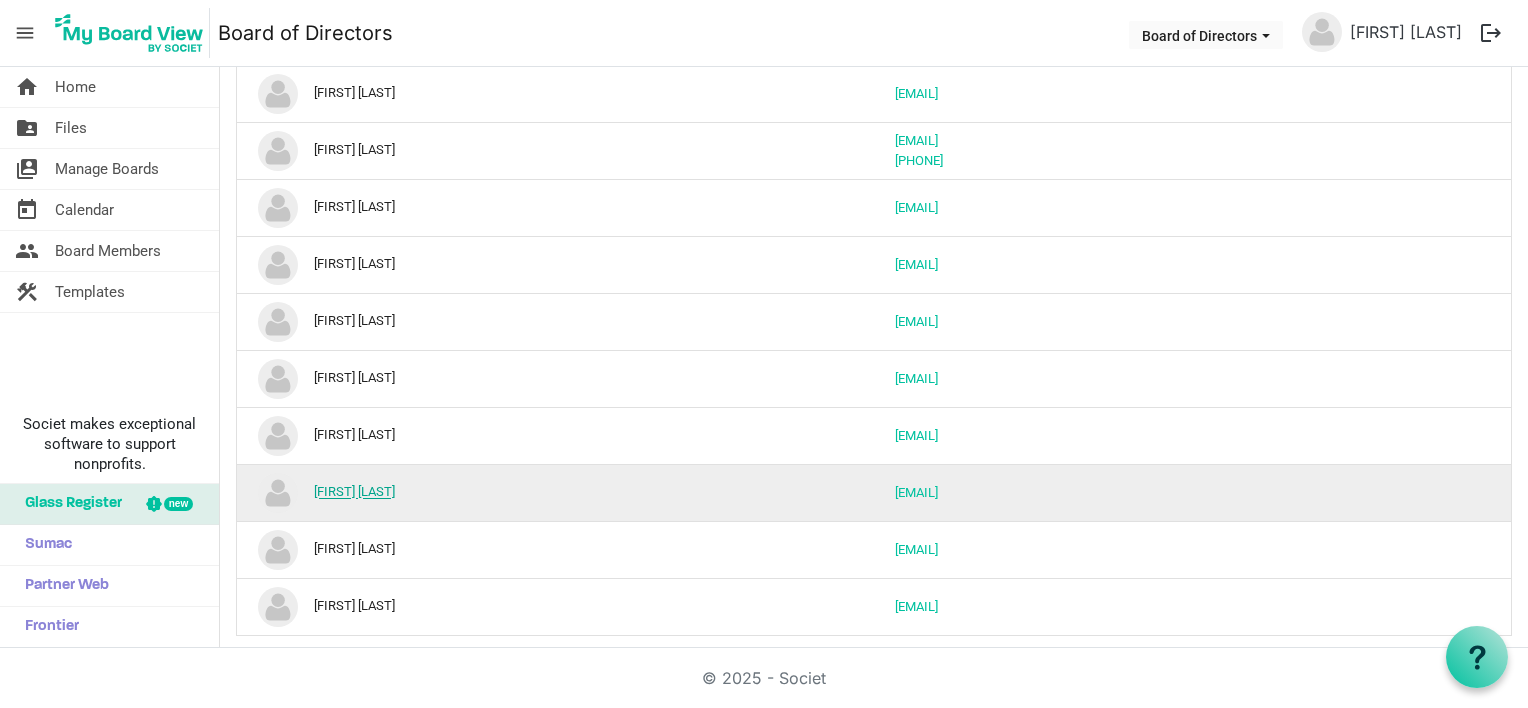 click on "[FIRST] [LAST]" at bounding box center (354, 492) 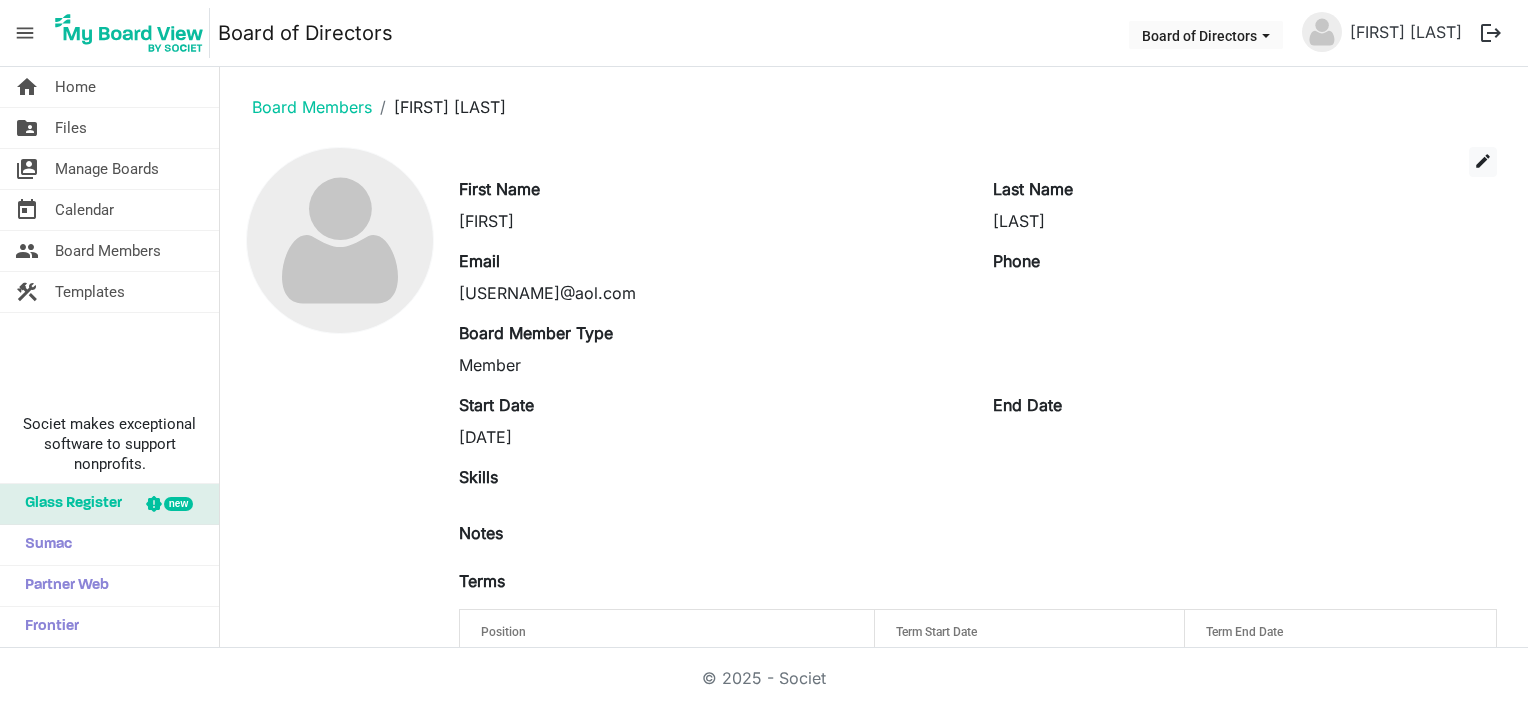 scroll, scrollTop: 0, scrollLeft: 0, axis: both 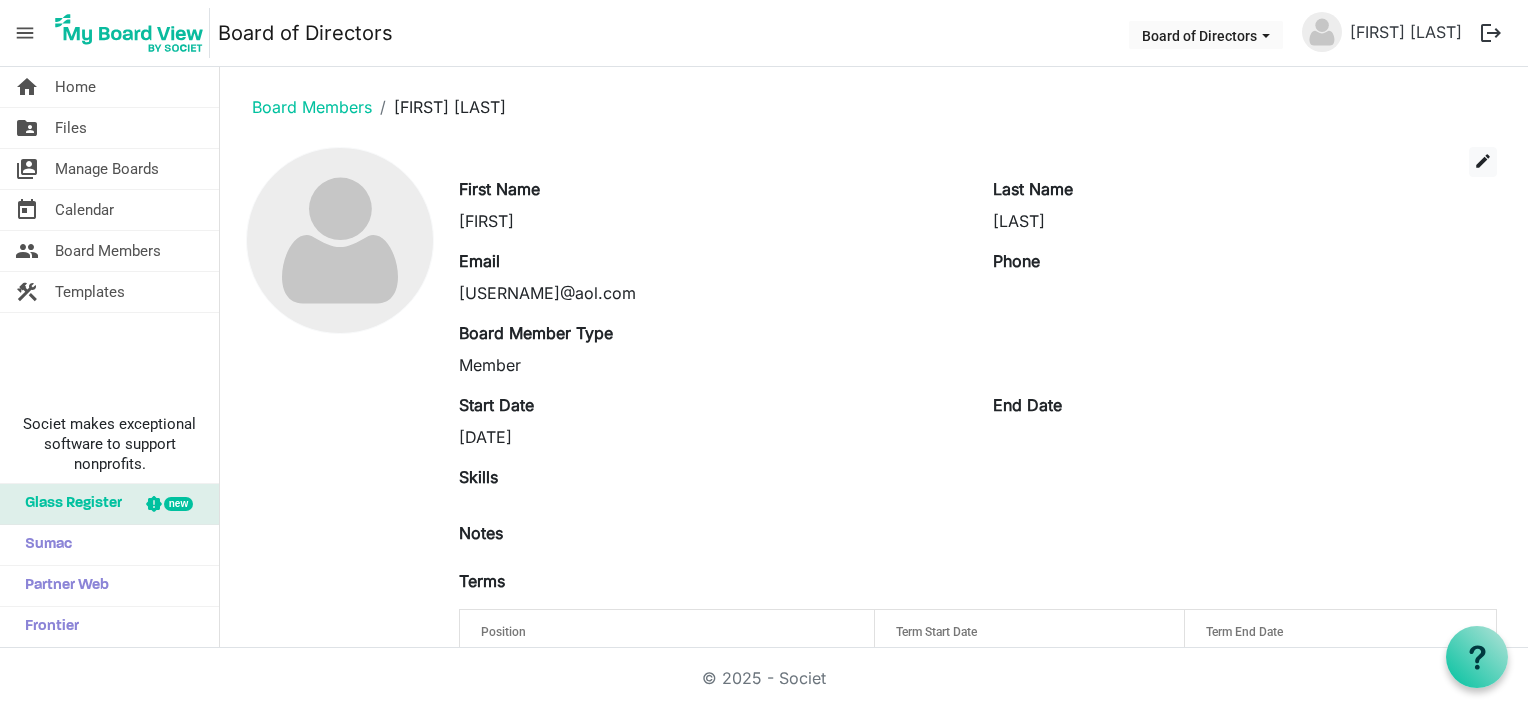 click on "Phone" at bounding box center [1245, 277] 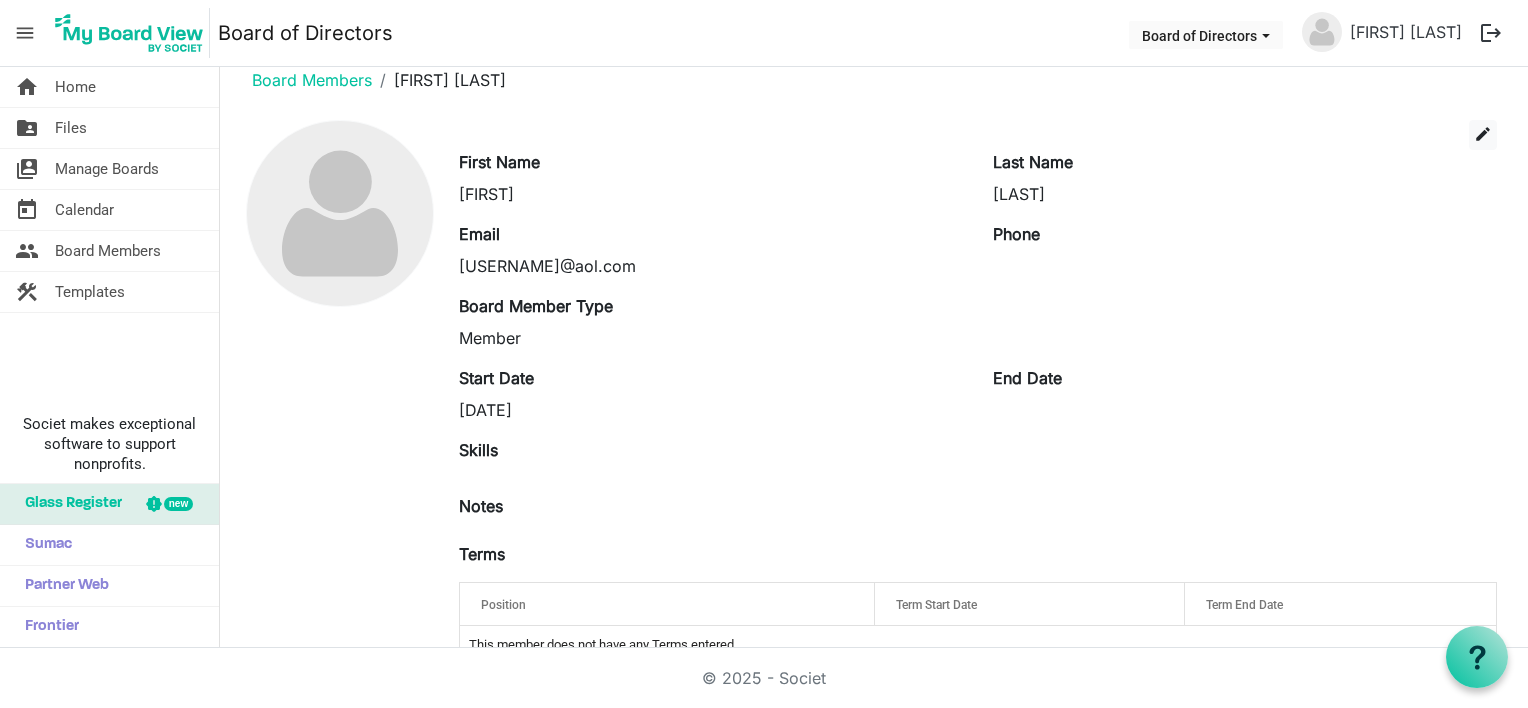 scroll, scrollTop: 0, scrollLeft: 0, axis: both 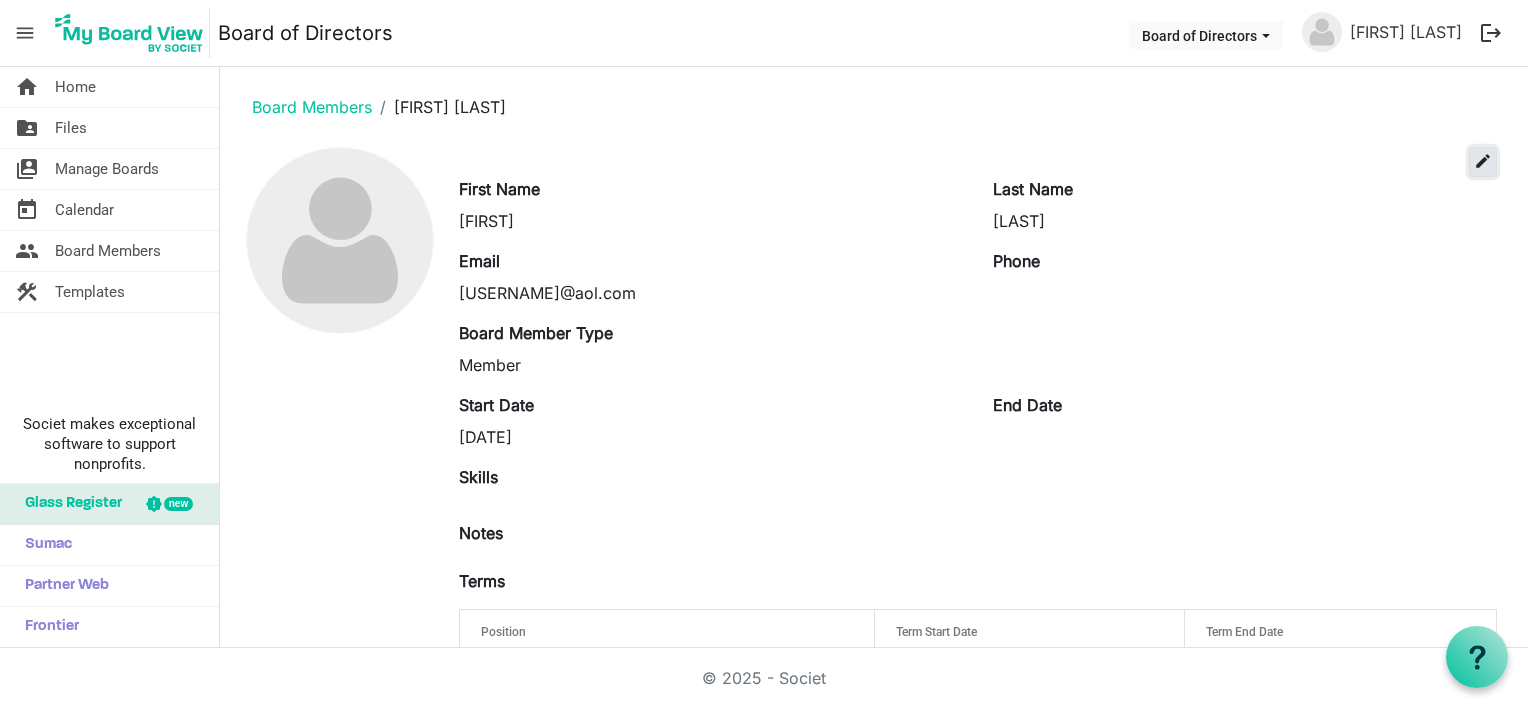 click on "edit" at bounding box center (1483, 161) 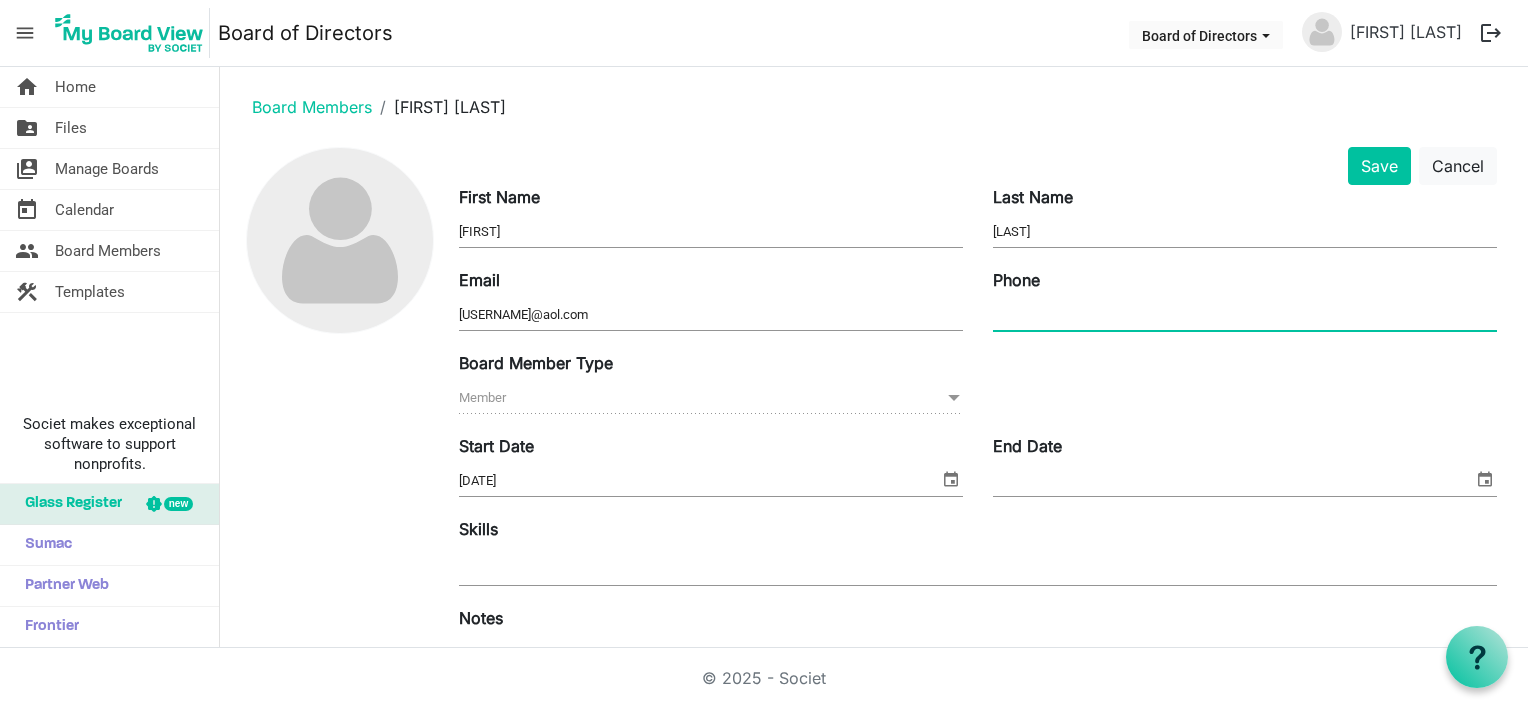 click on "Phone" at bounding box center (1245, 315) 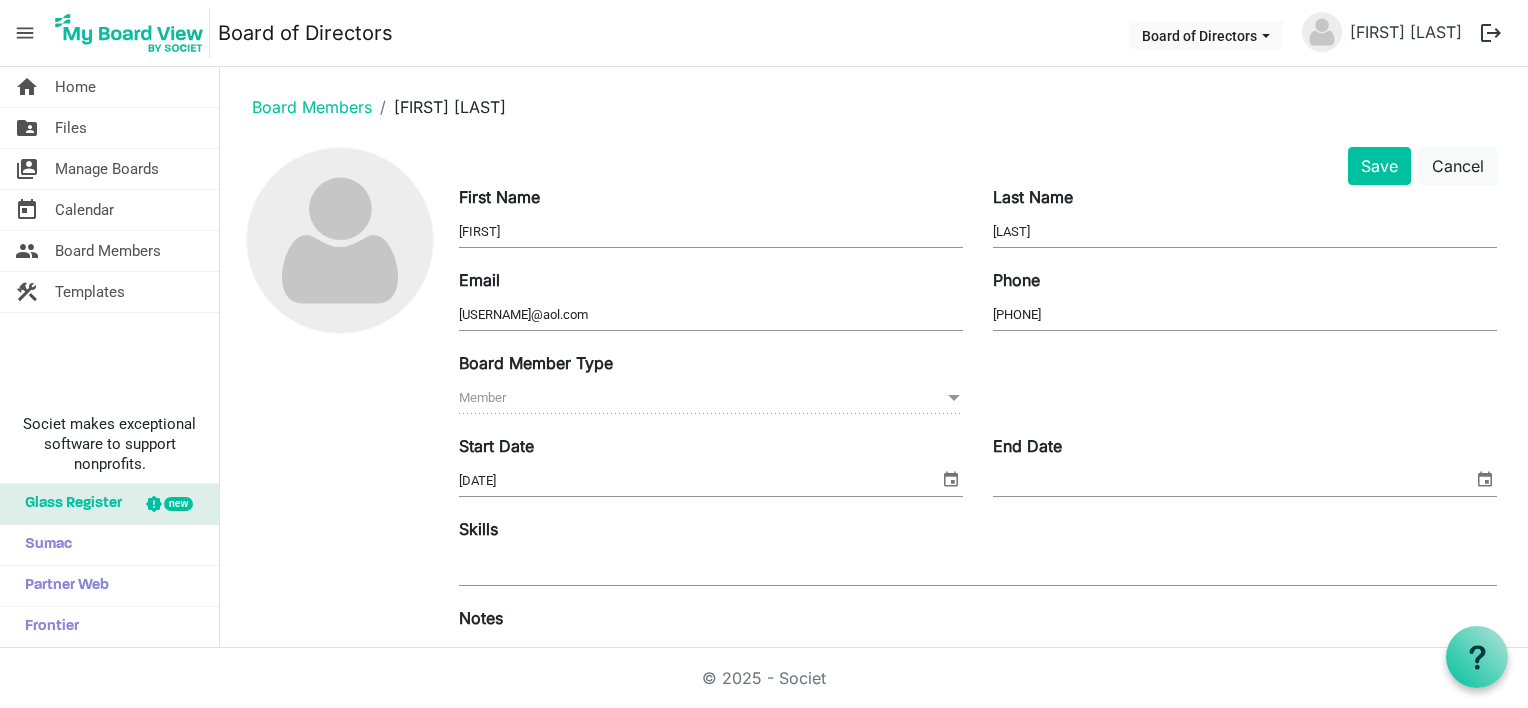 click at bounding box center (954, 398) 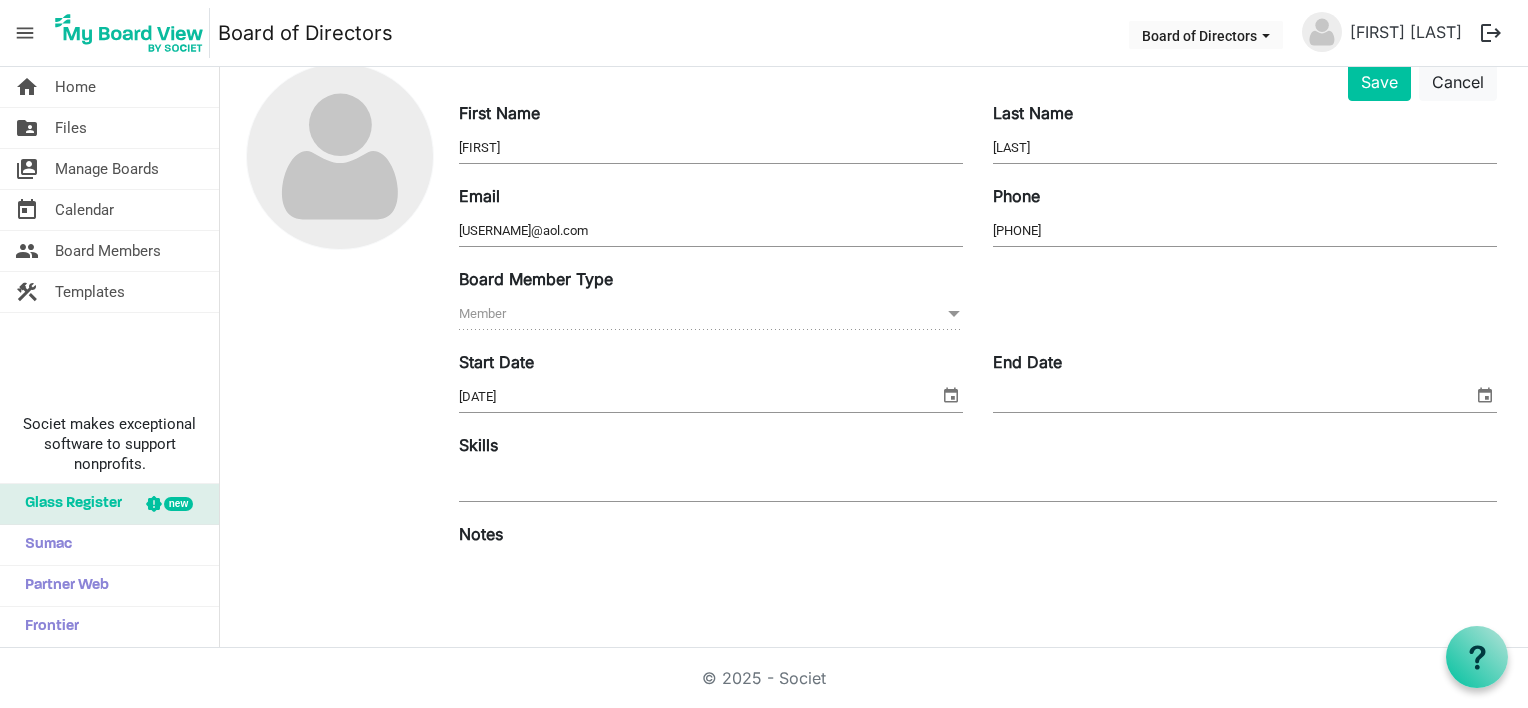scroll, scrollTop: 82, scrollLeft: 0, axis: vertical 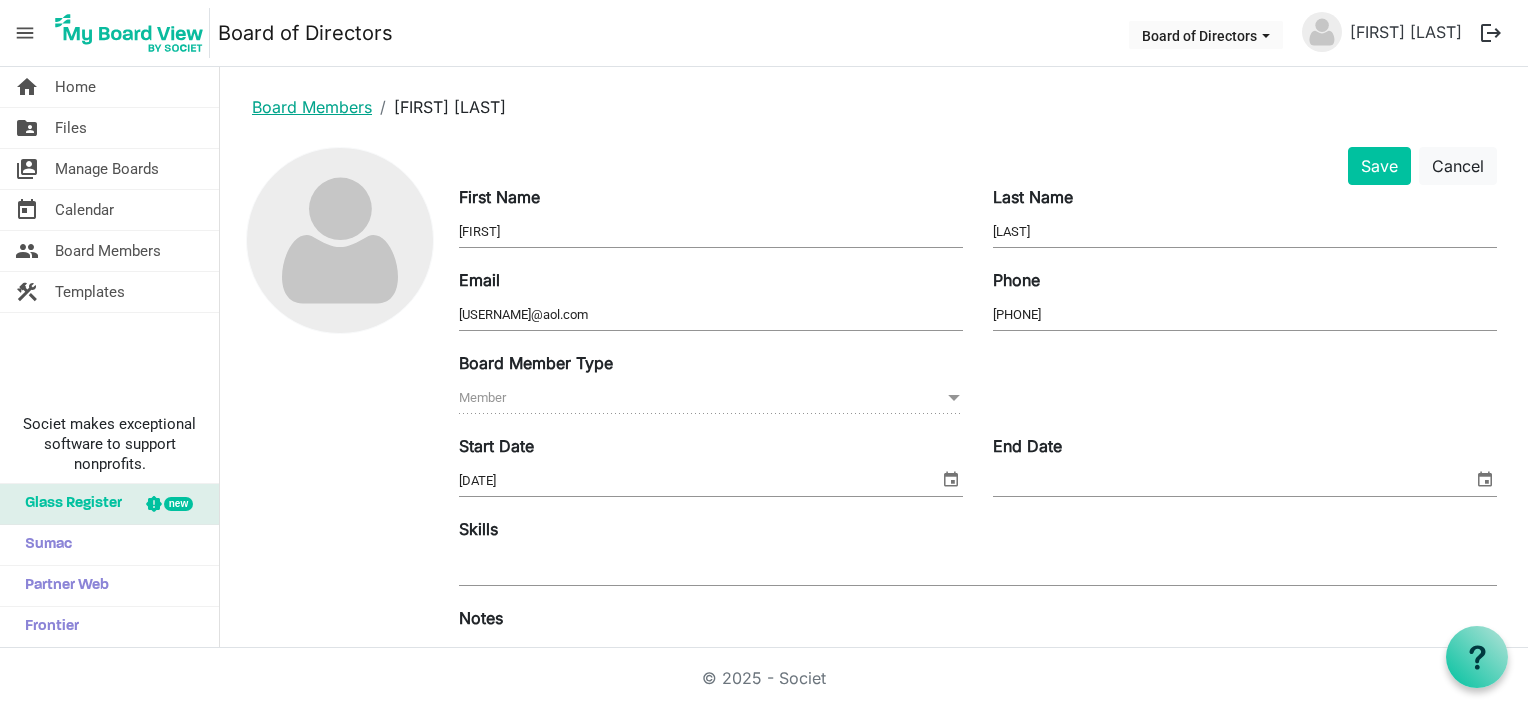 click on "Board Members" at bounding box center [312, 107] 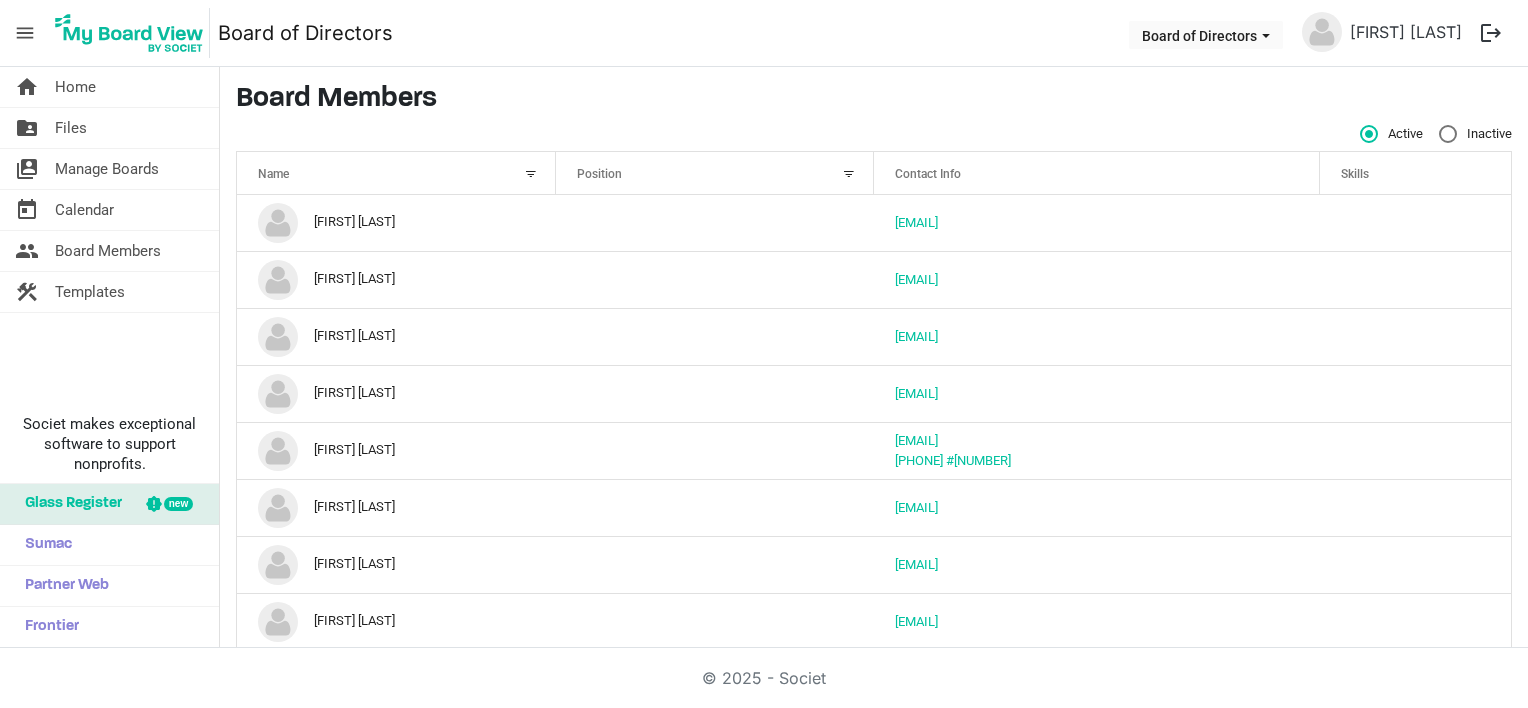 scroll, scrollTop: 0, scrollLeft: 0, axis: both 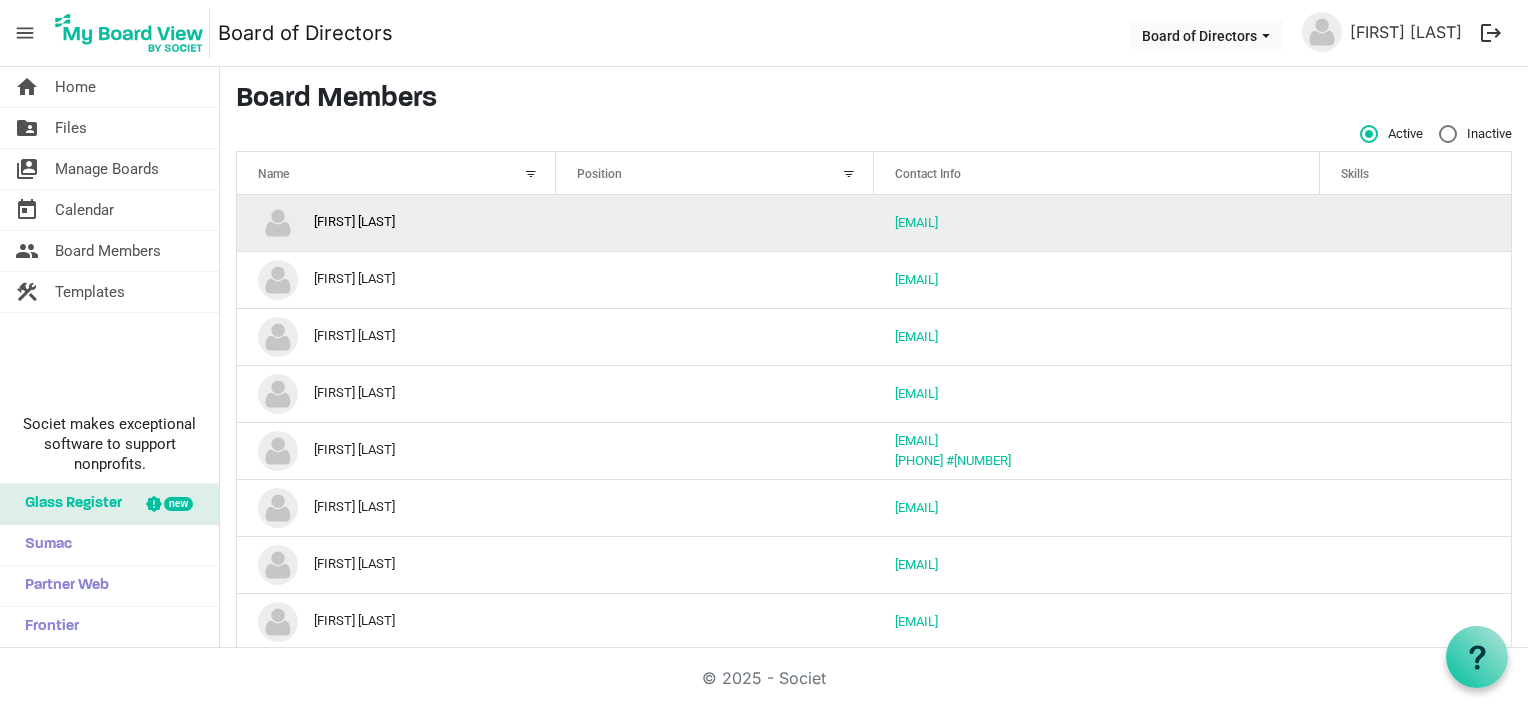 click on "ASTEINKRITZ@nycap.rr.com" at bounding box center [1097, 223] 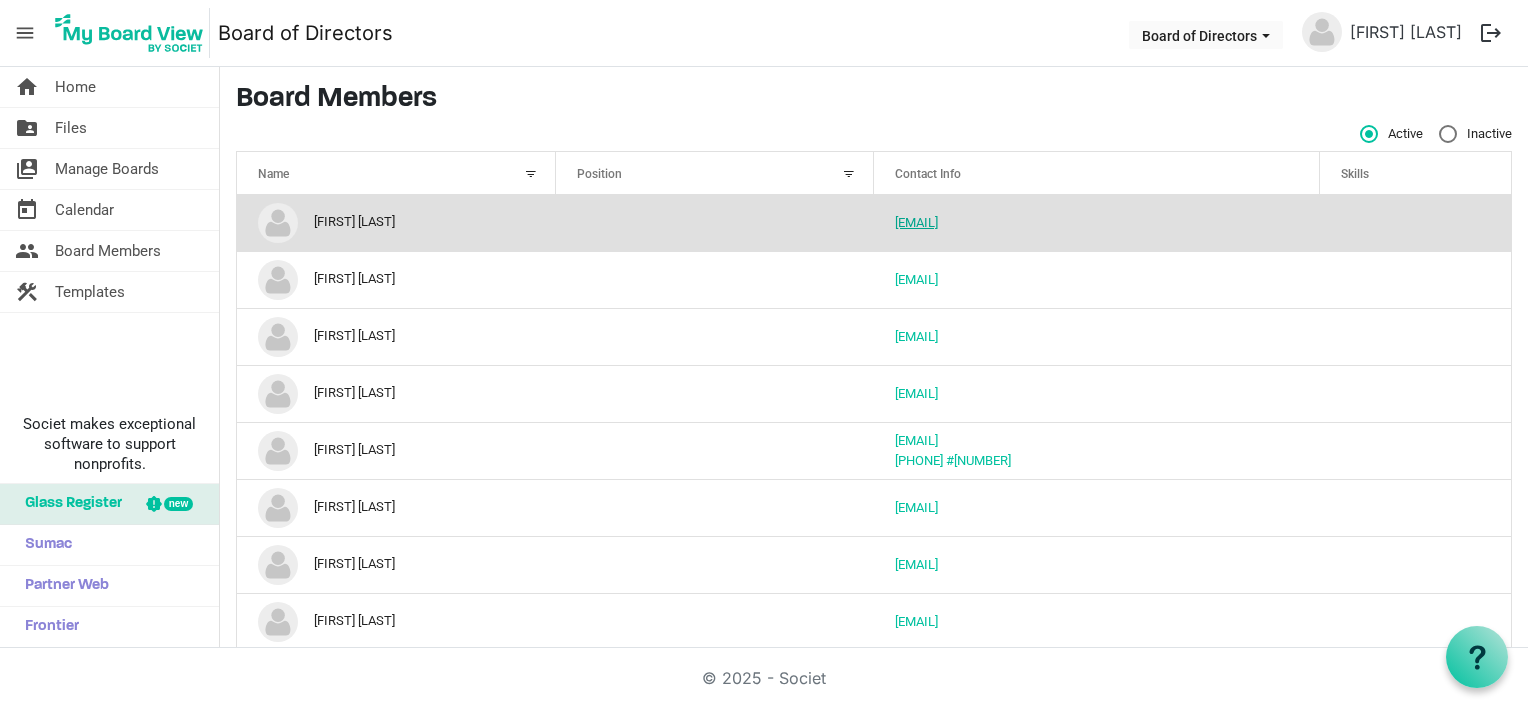 click on "ASTEINKRITZ@nycap.rr.com" at bounding box center [916, 222] 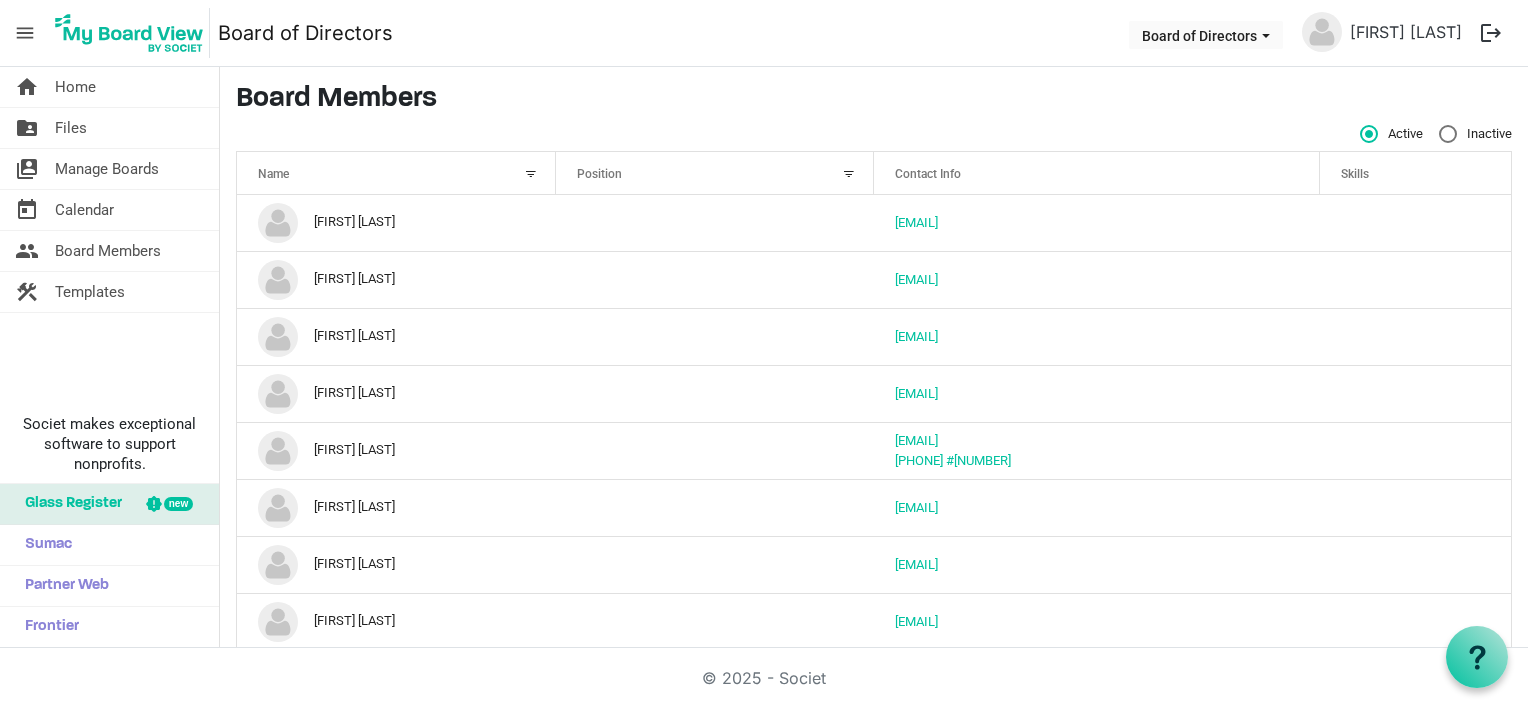click on "Board Members" at bounding box center [874, 100] 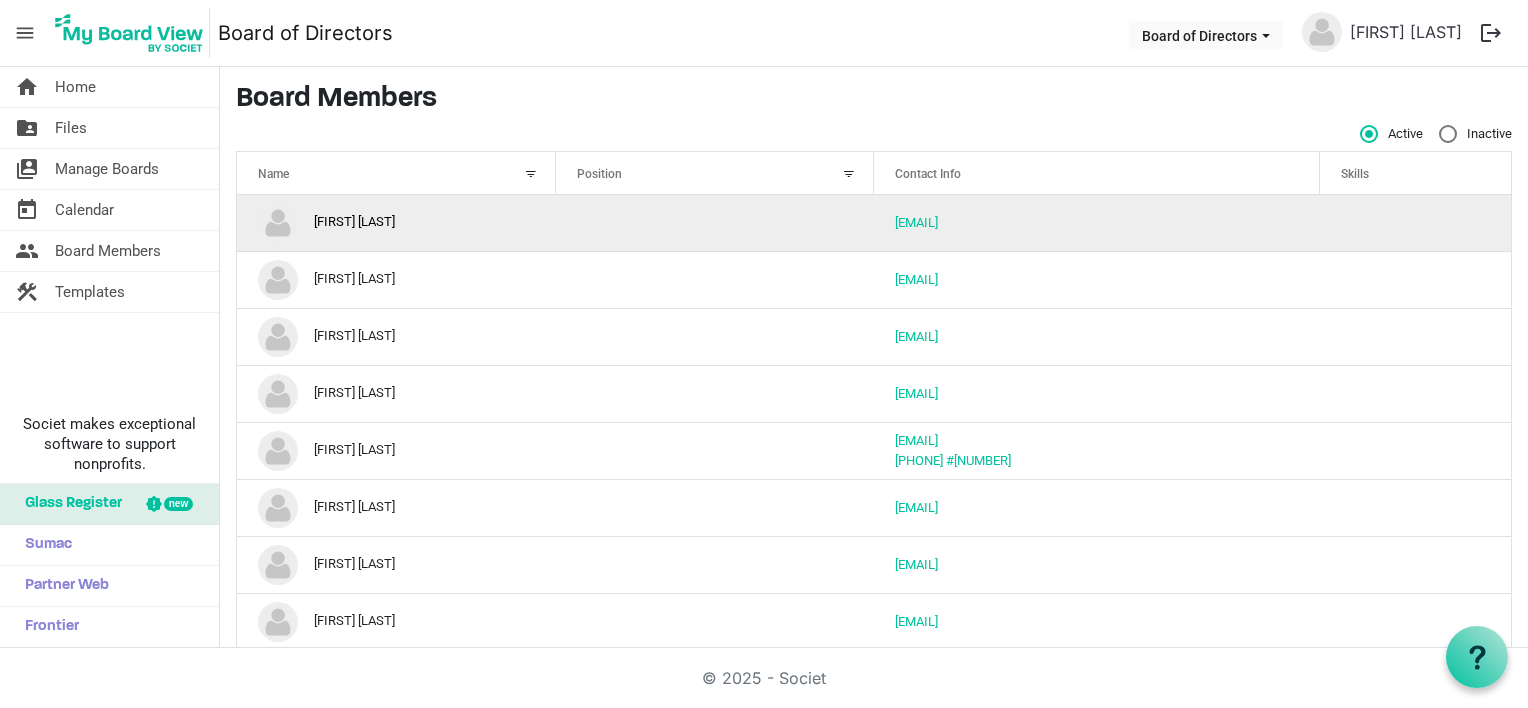 click on "Arthur Steinkritz" at bounding box center (396, 223) 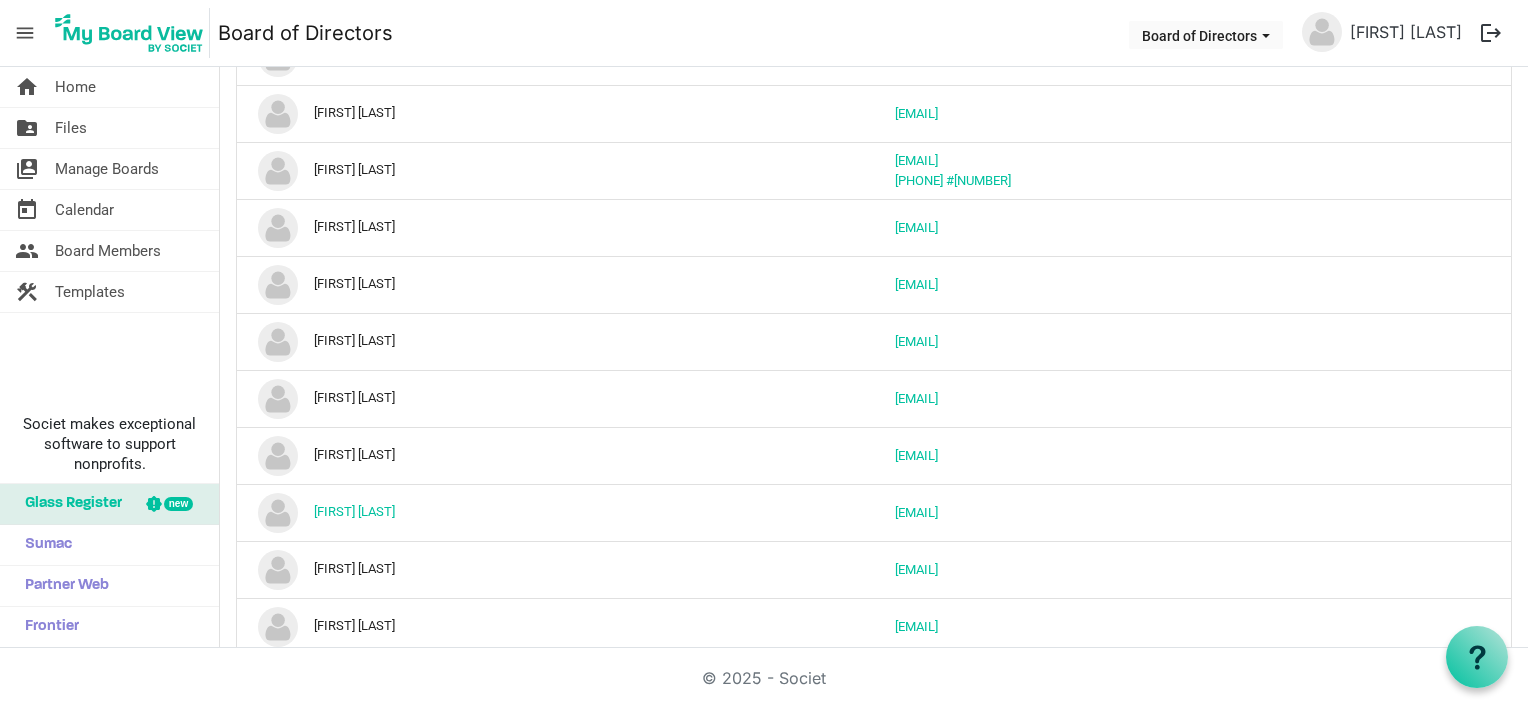 scroll, scrollTop: 300, scrollLeft: 0, axis: vertical 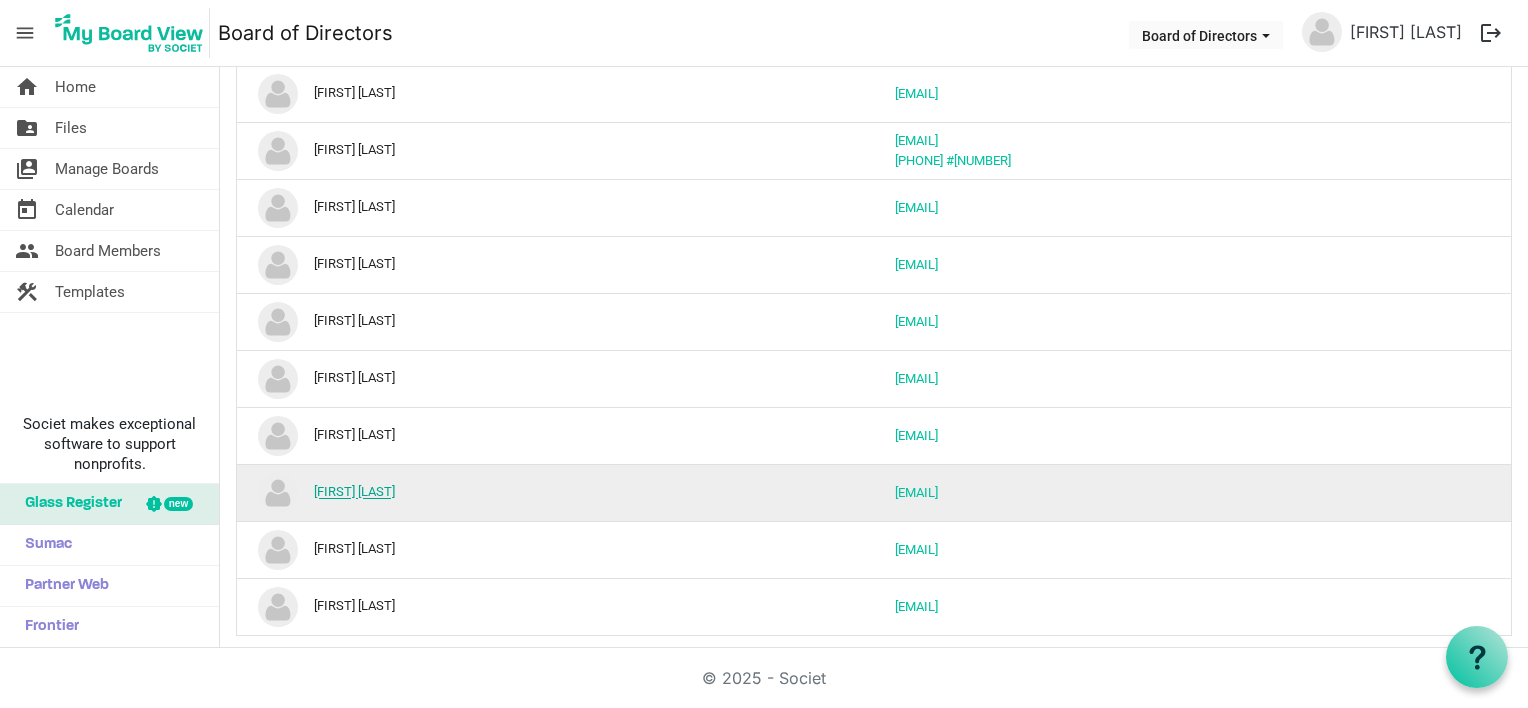 click on "[FIRST] [LAST]" at bounding box center (354, 492) 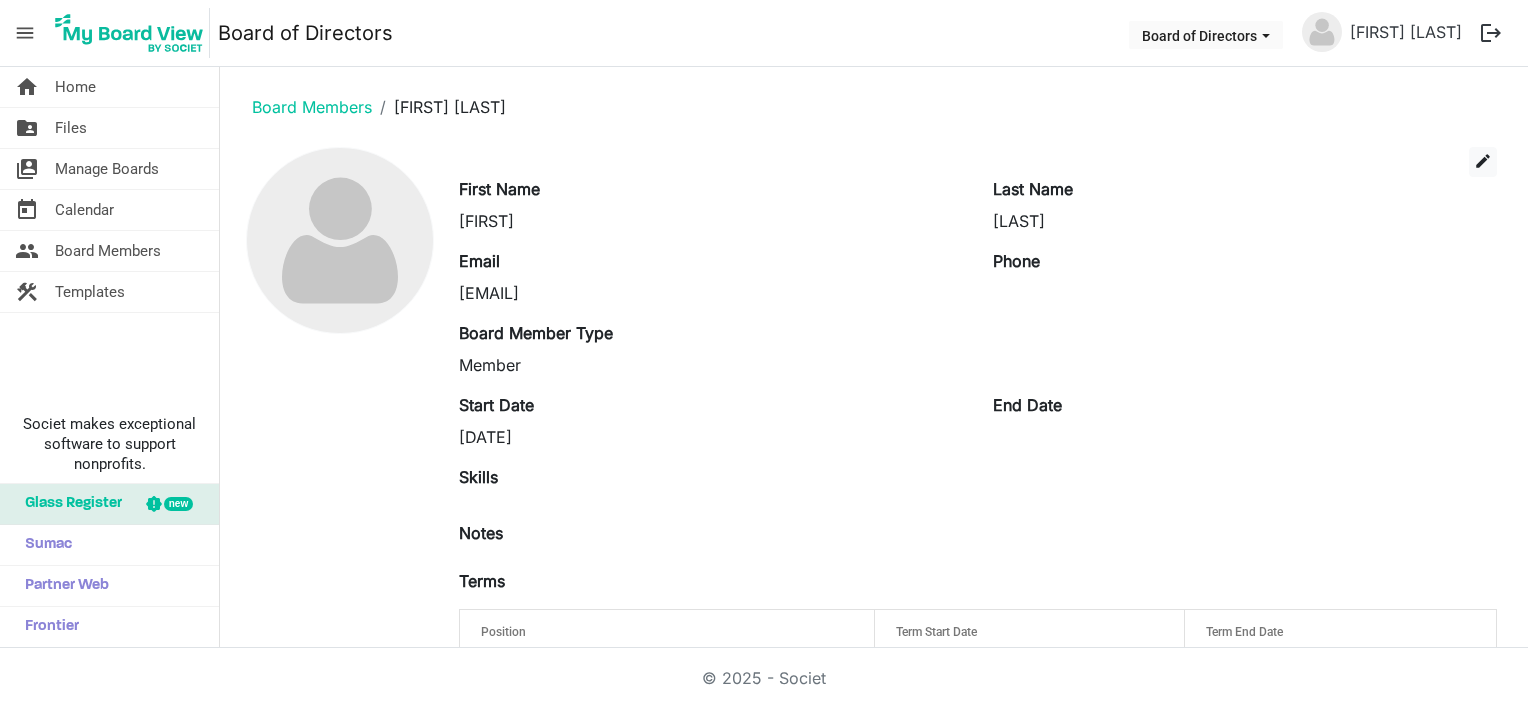 scroll, scrollTop: 0, scrollLeft: 0, axis: both 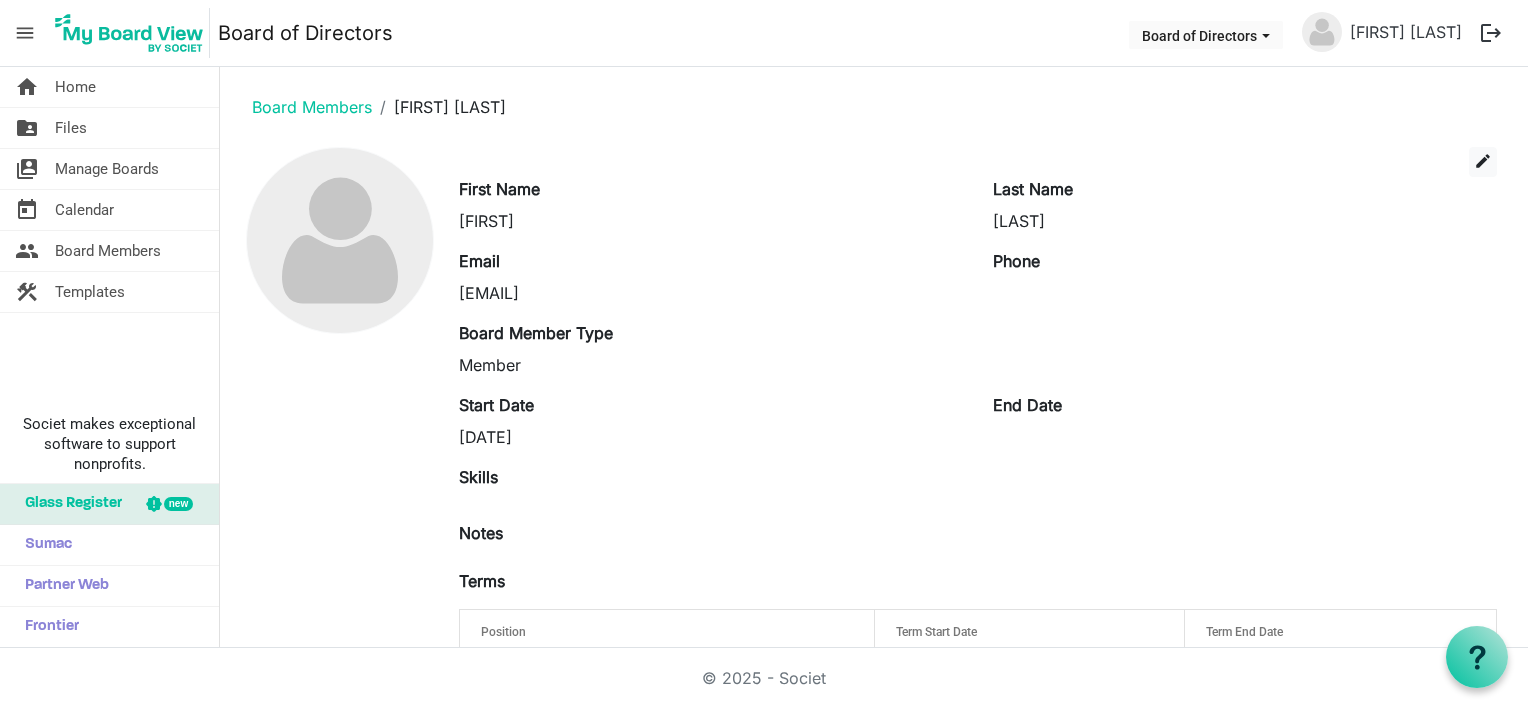 click on "Phone" at bounding box center [1245, 277] 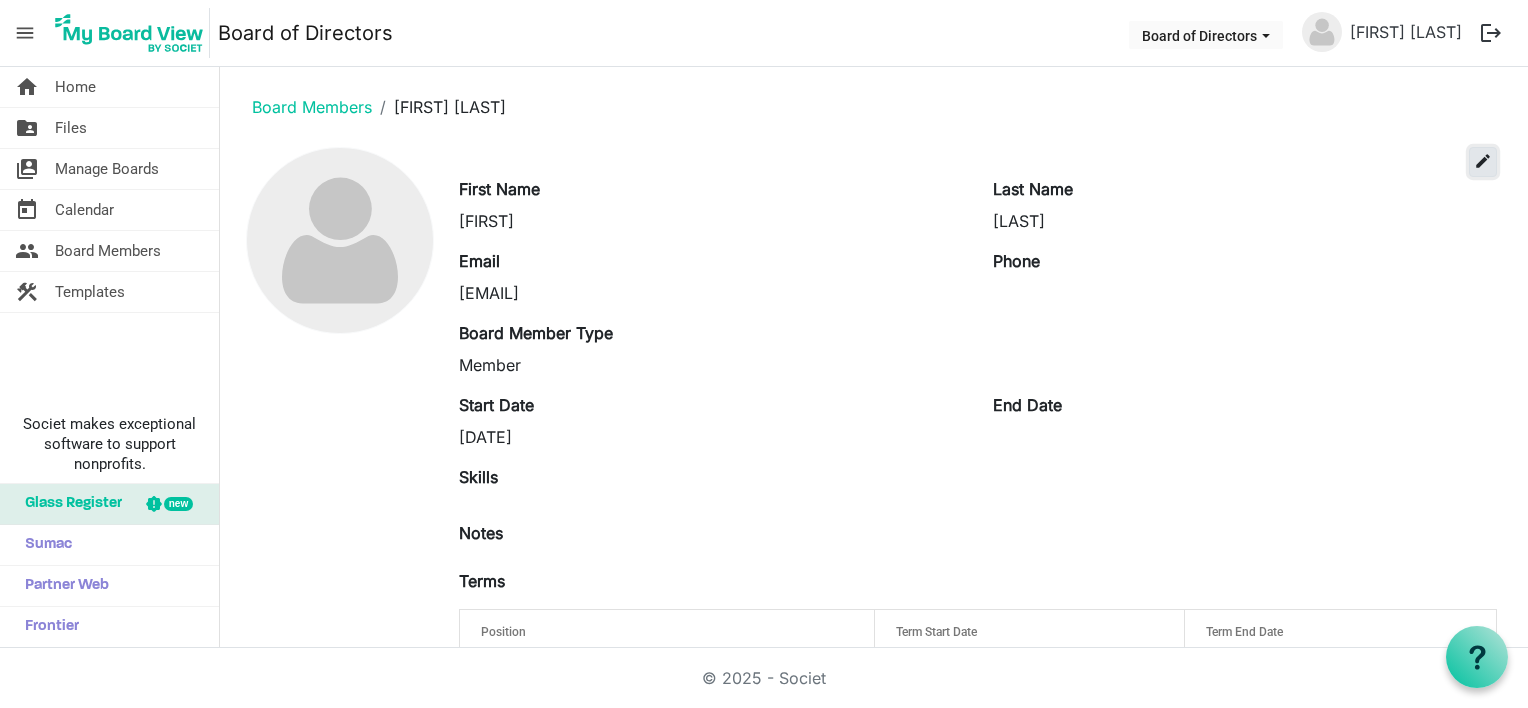 click on "edit" at bounding box center (1483, 161) 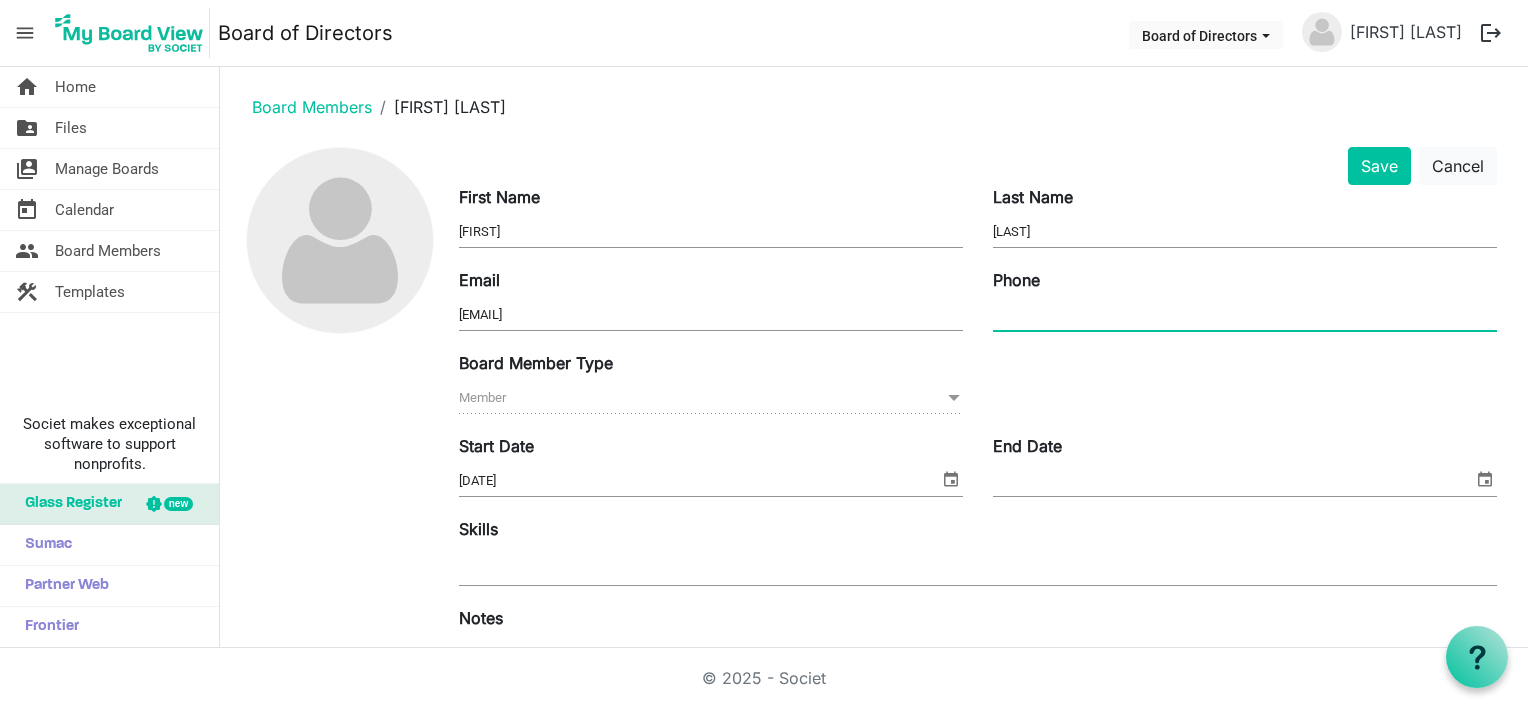 click on "Phone" at bounding box center [1245, 315] 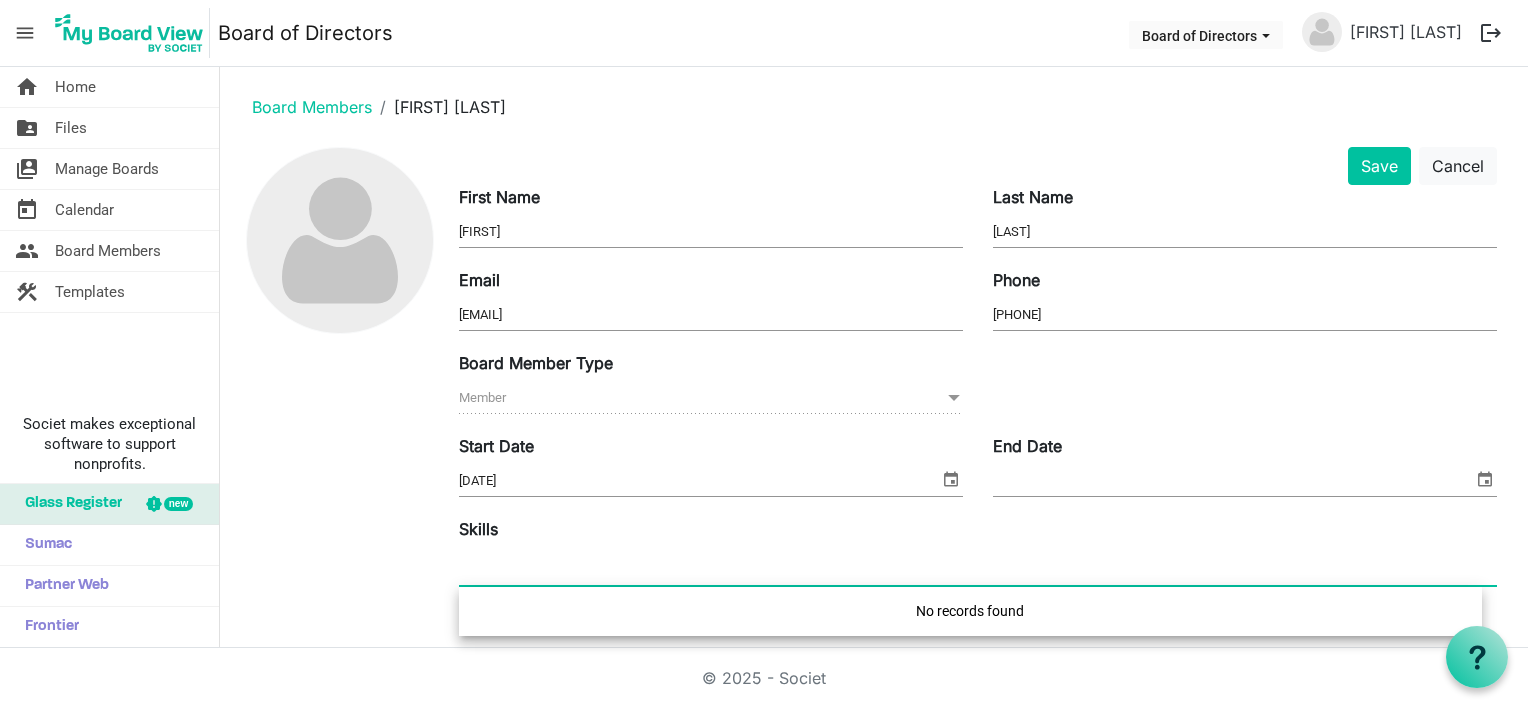 click at bounding box center (482, 567) 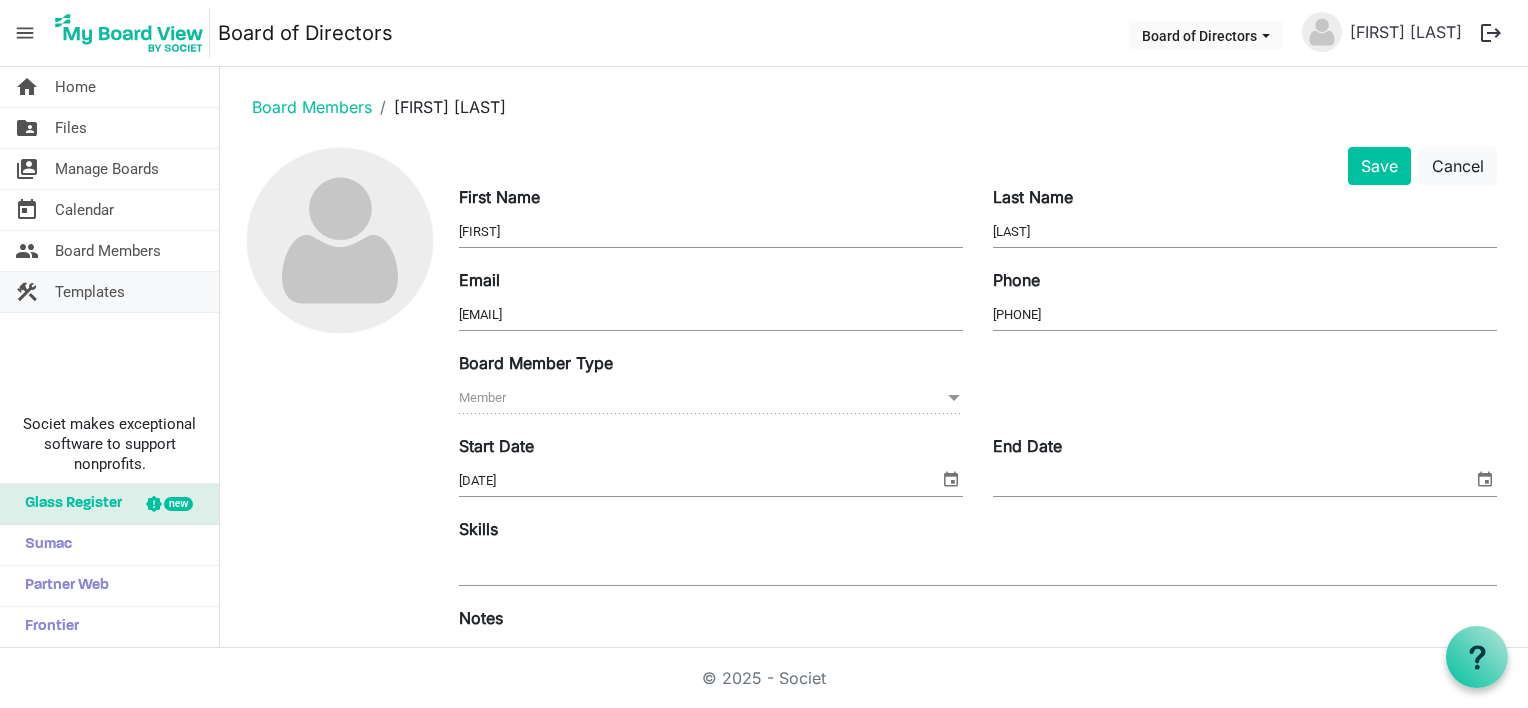 click on "Templates" at bounding box center (90, 292) 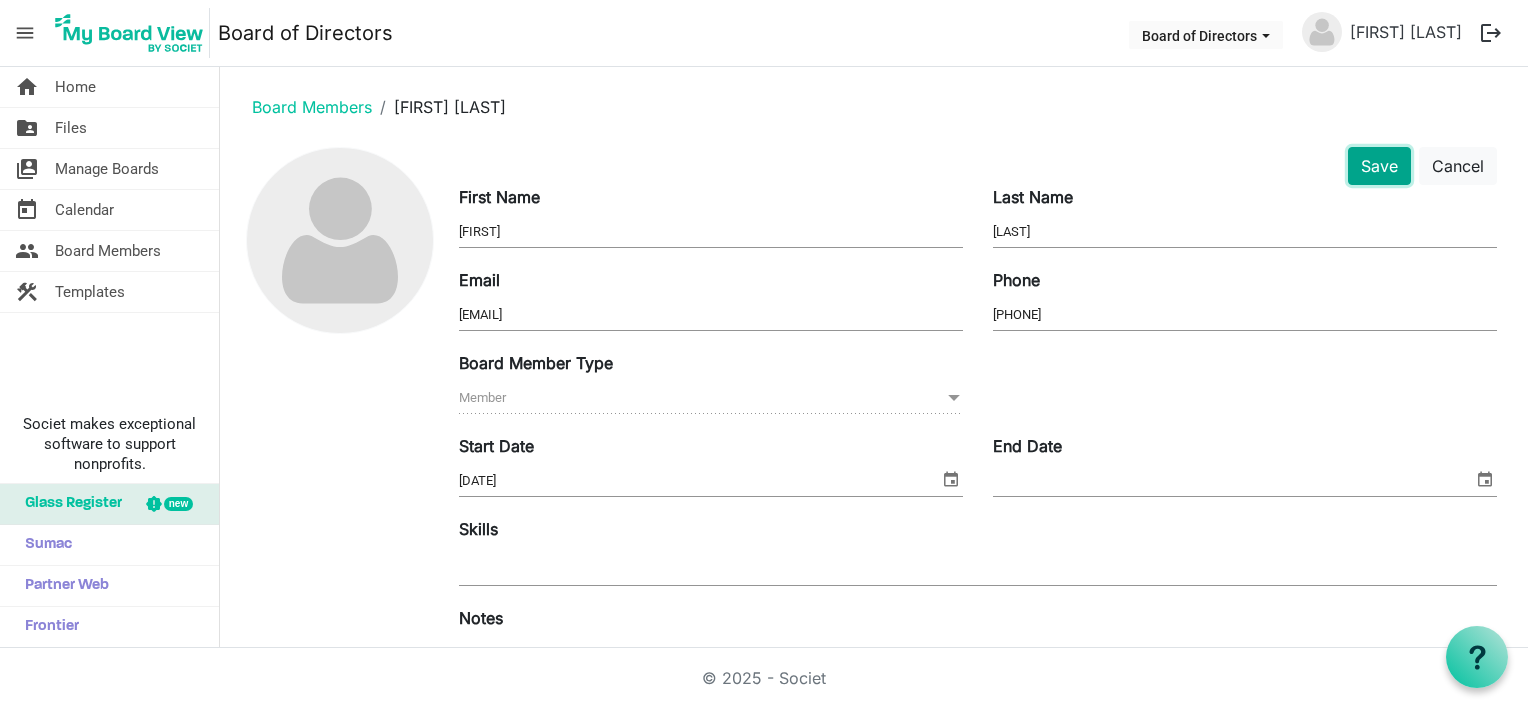 click on "Save" at bounding box center (1379, 166) 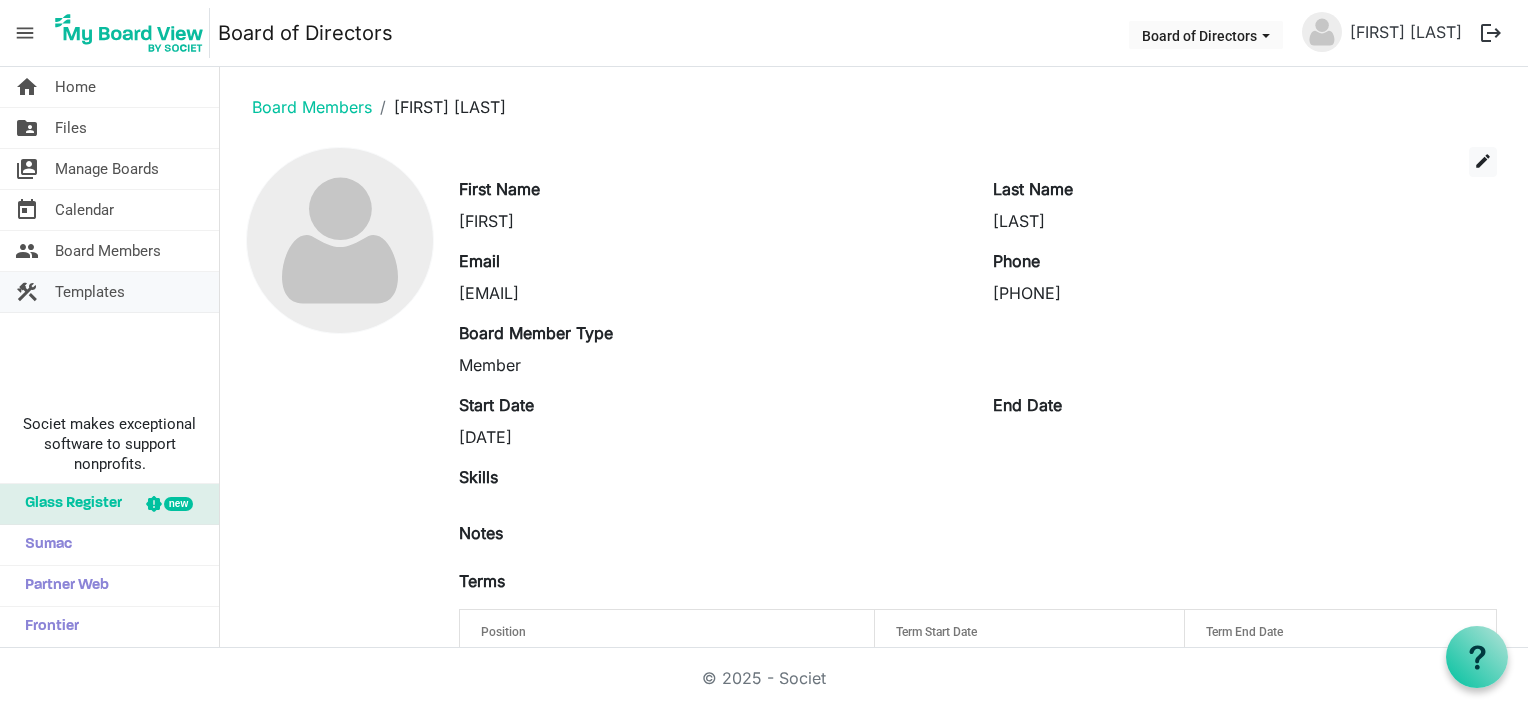 click on "Templates" at bounding box center [90, 292] 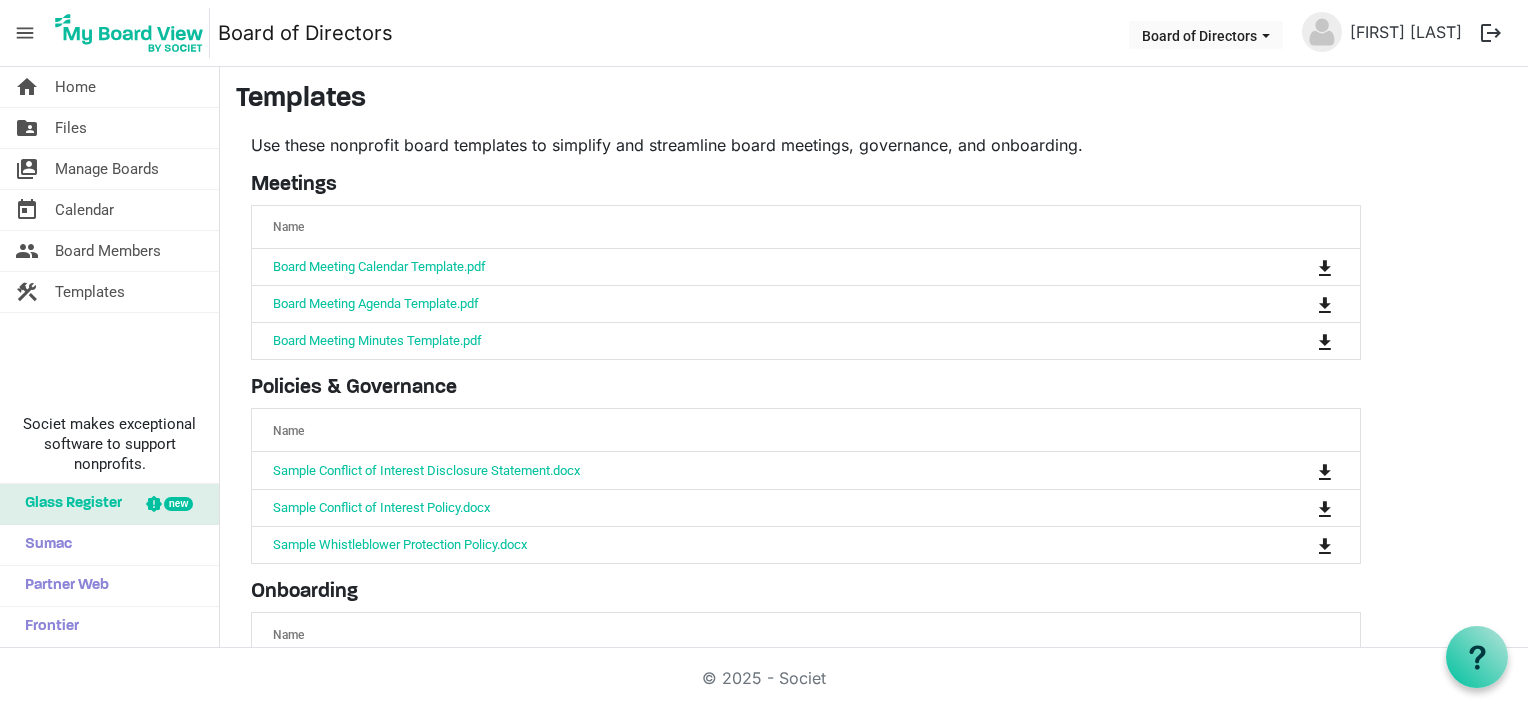 scroll, scrollTop: 0, scrollLeft: 0, axis: both 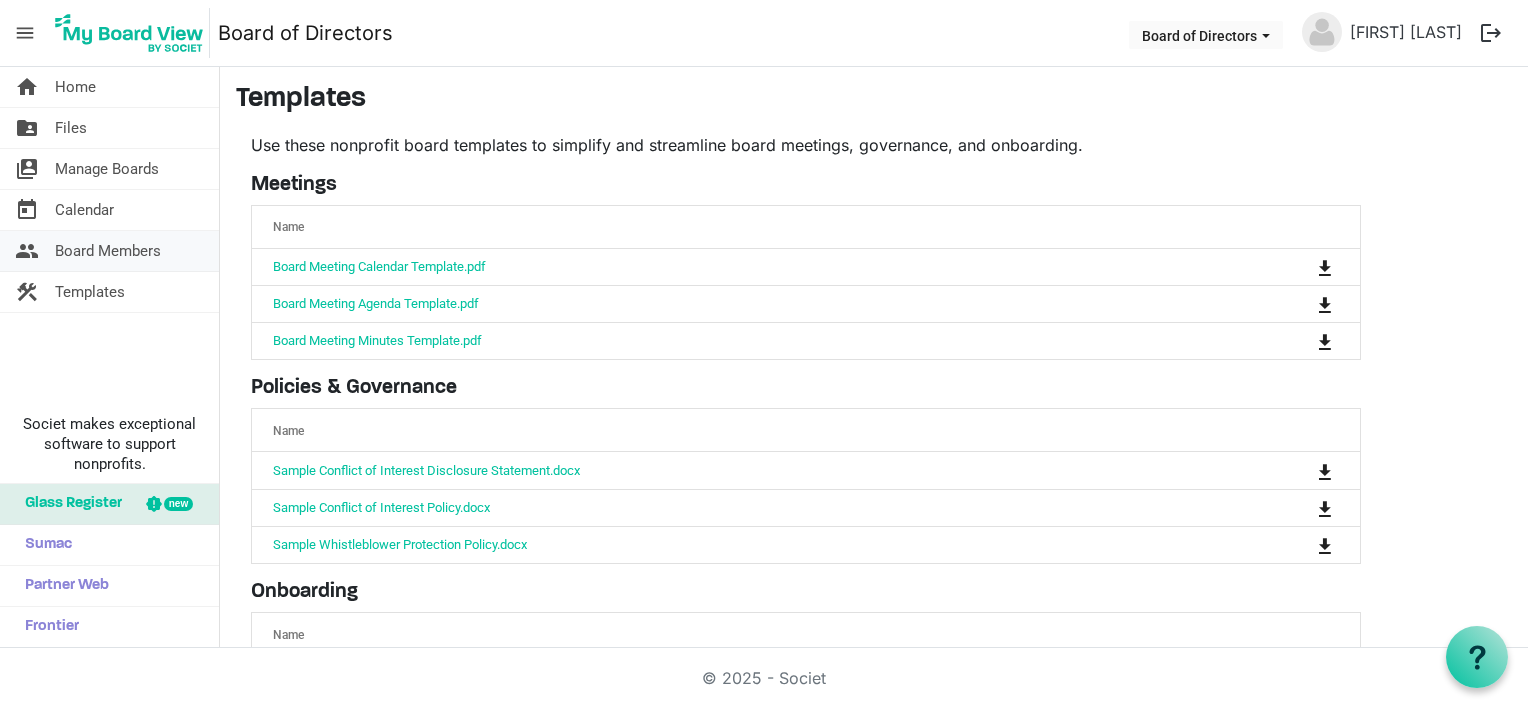 click on "Board Members" at bounding box center [108, 251] 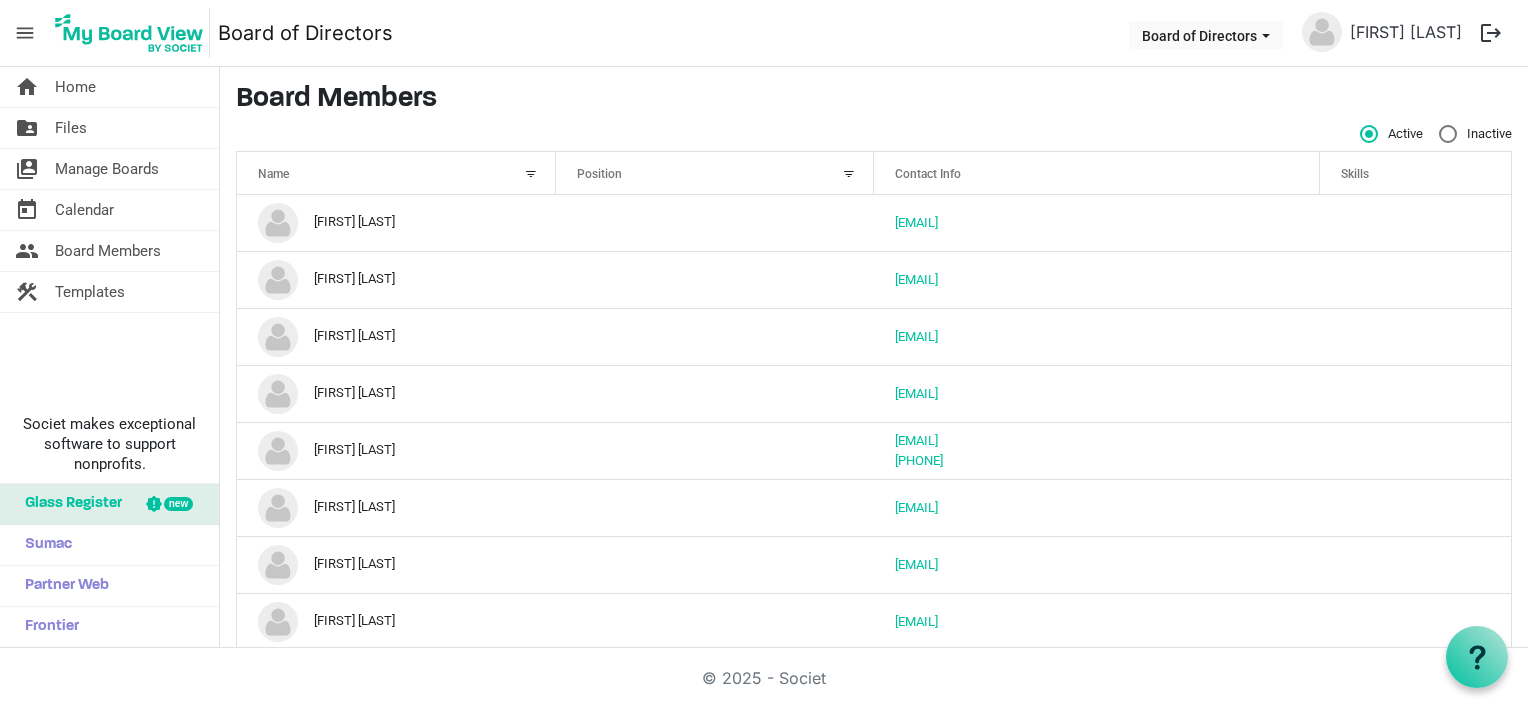 scroll, scrollTop: 0, scrollLeft: 0, axis: both 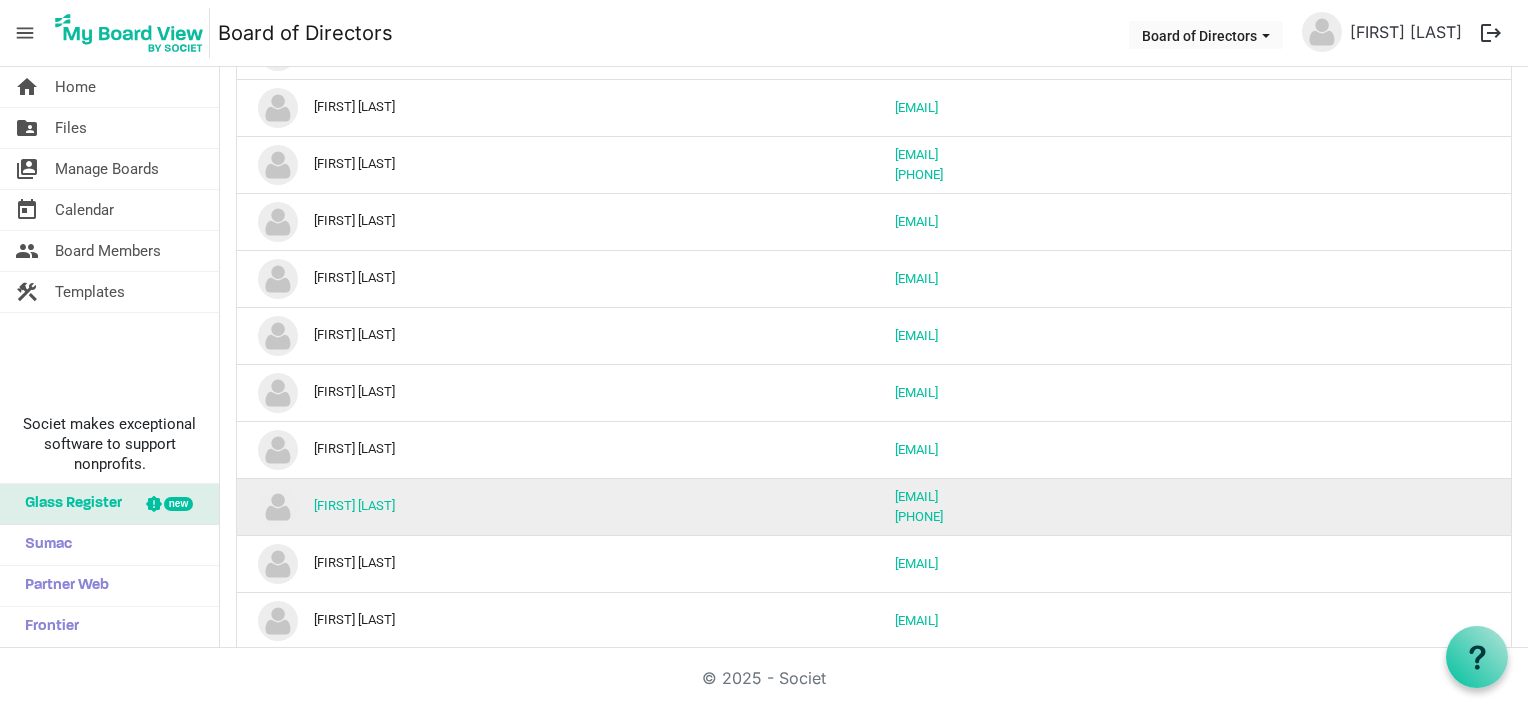 click on "Shawn Cleland" at bounding box center [396, 506] 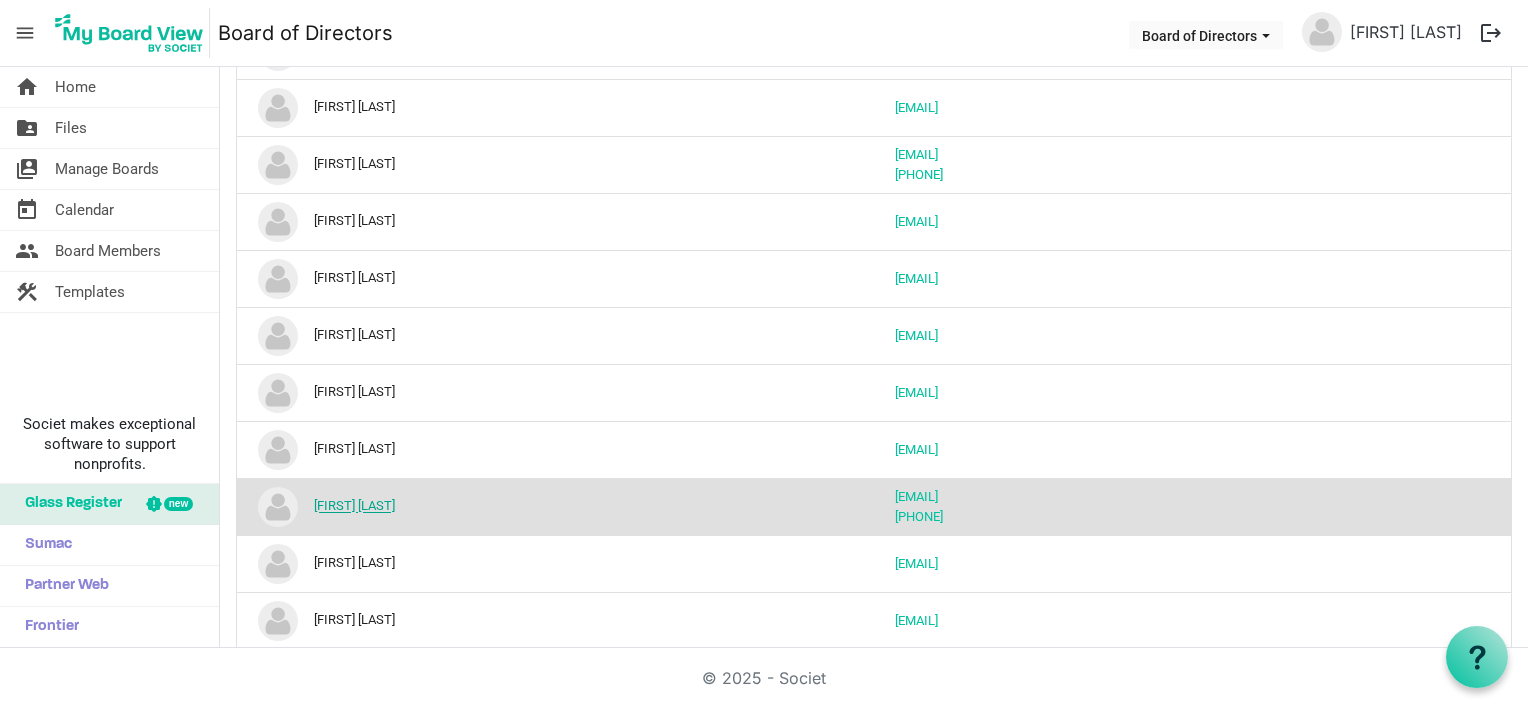 click on "Shawn Cleland" at bounding box center (354, 506) 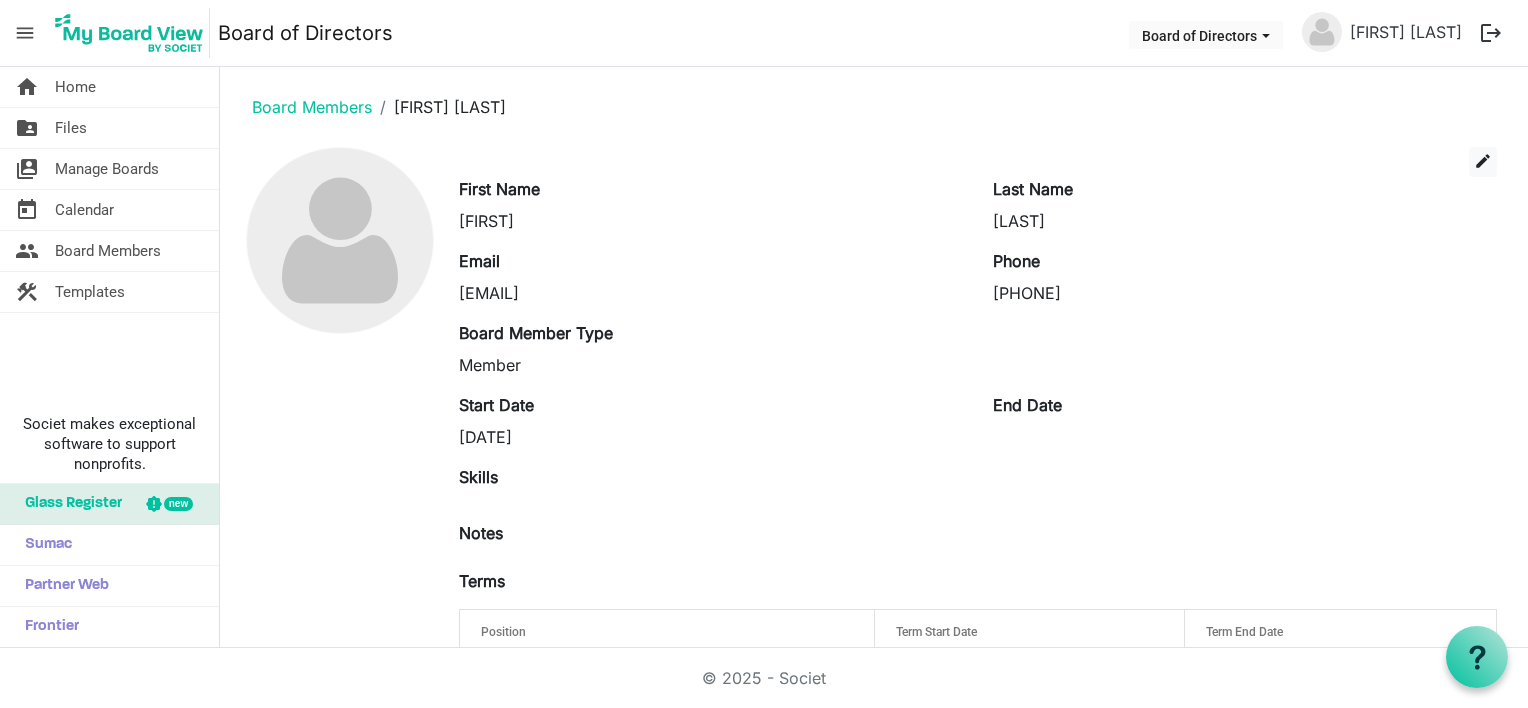 scroll, scrollTop: 0, scrollLeft: 0, axis: both 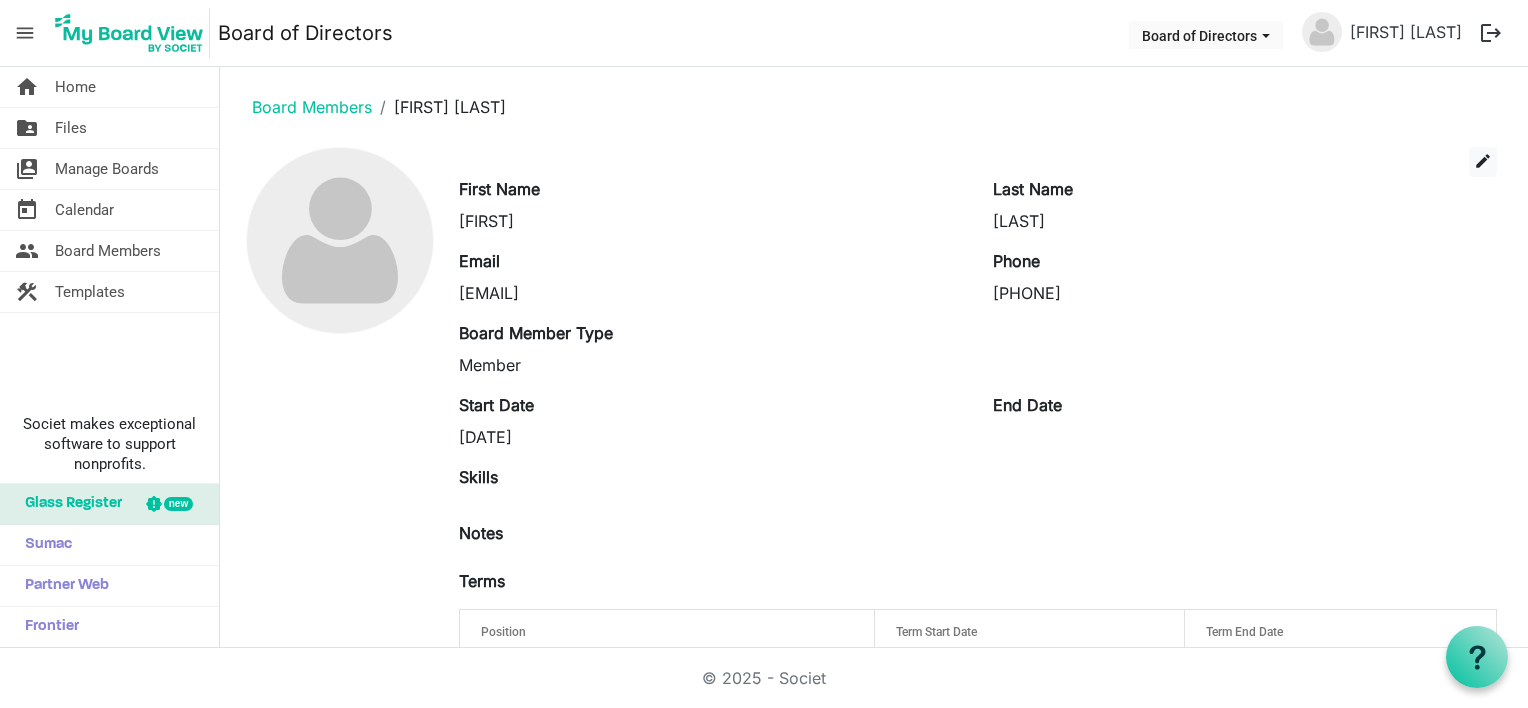 click on "logout" at bounding box center (1491, 33) 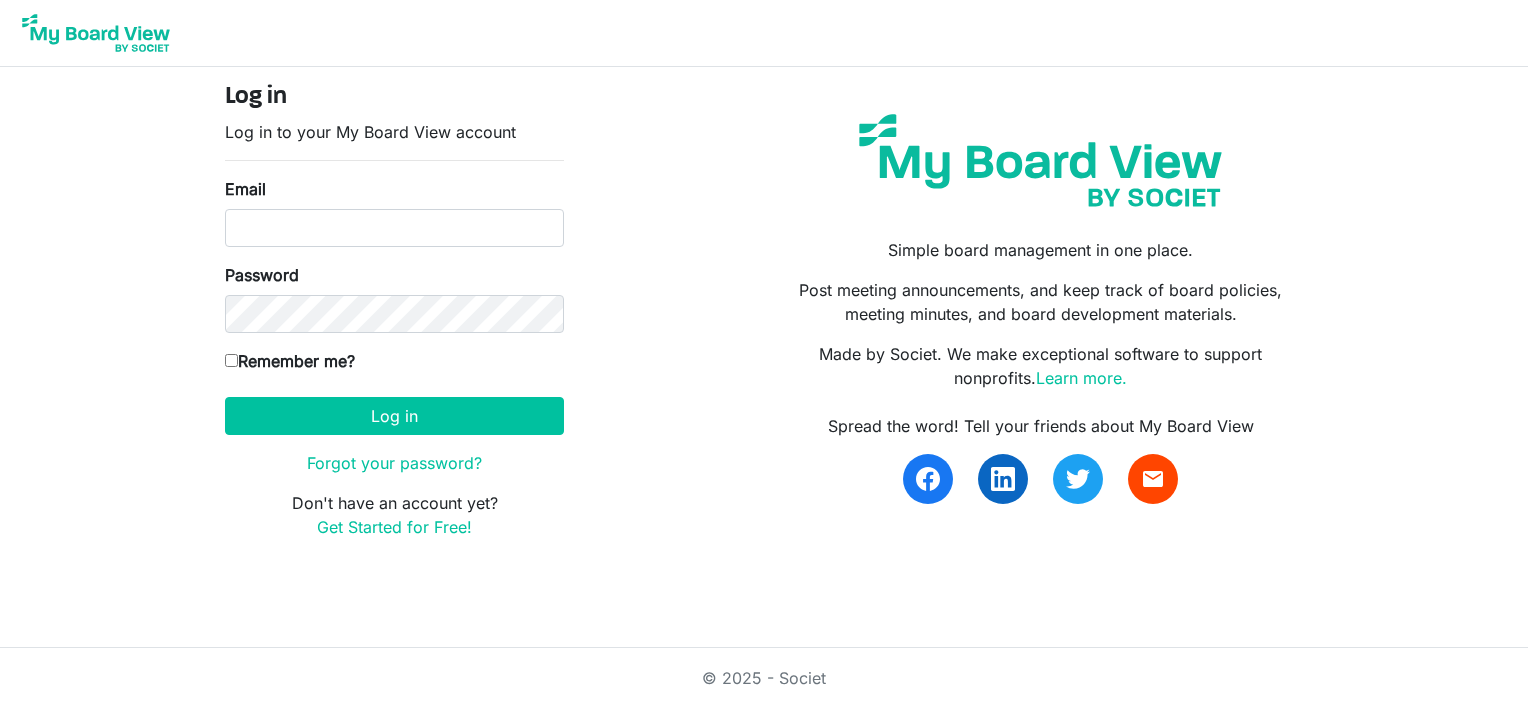 scroll, scrollTop: 0, scrollLeft: 0, axis: both 